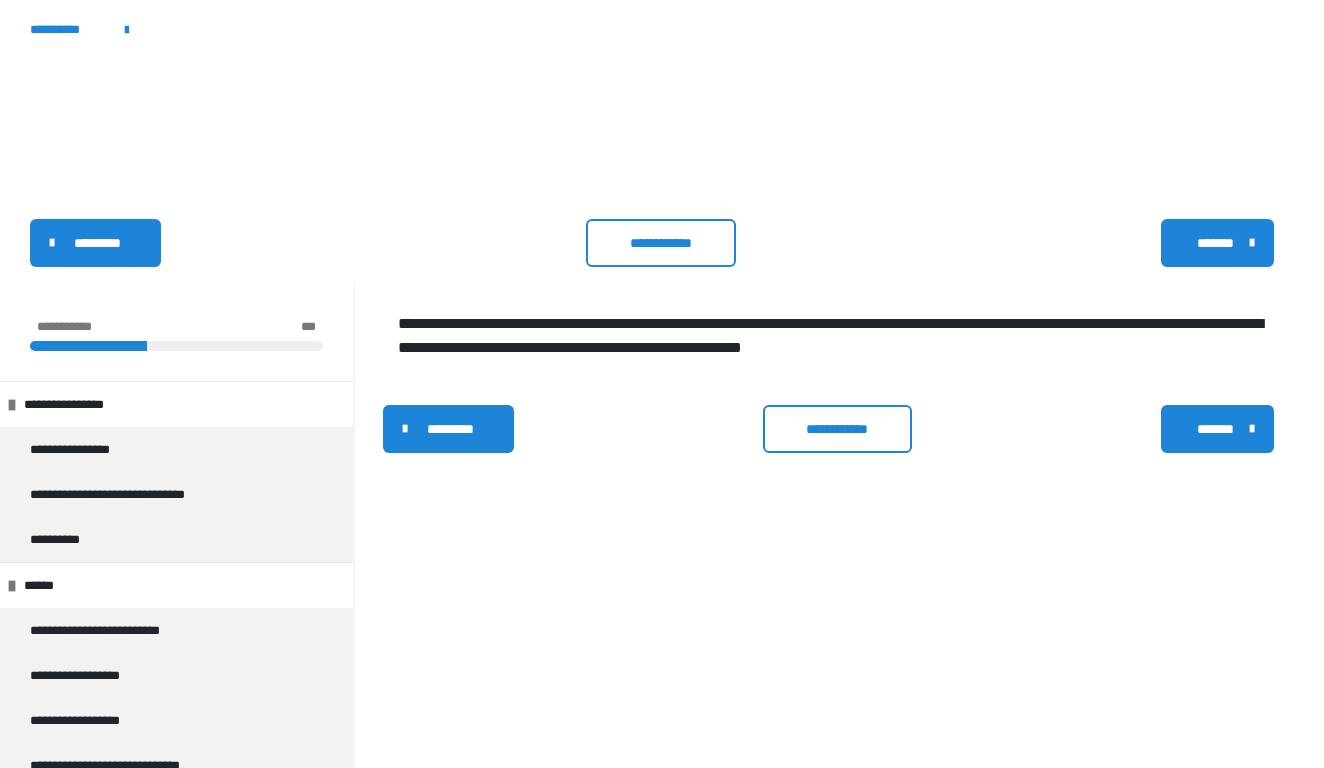 scroll, scrollTop: 0, scrollLeft: 0, axis: both 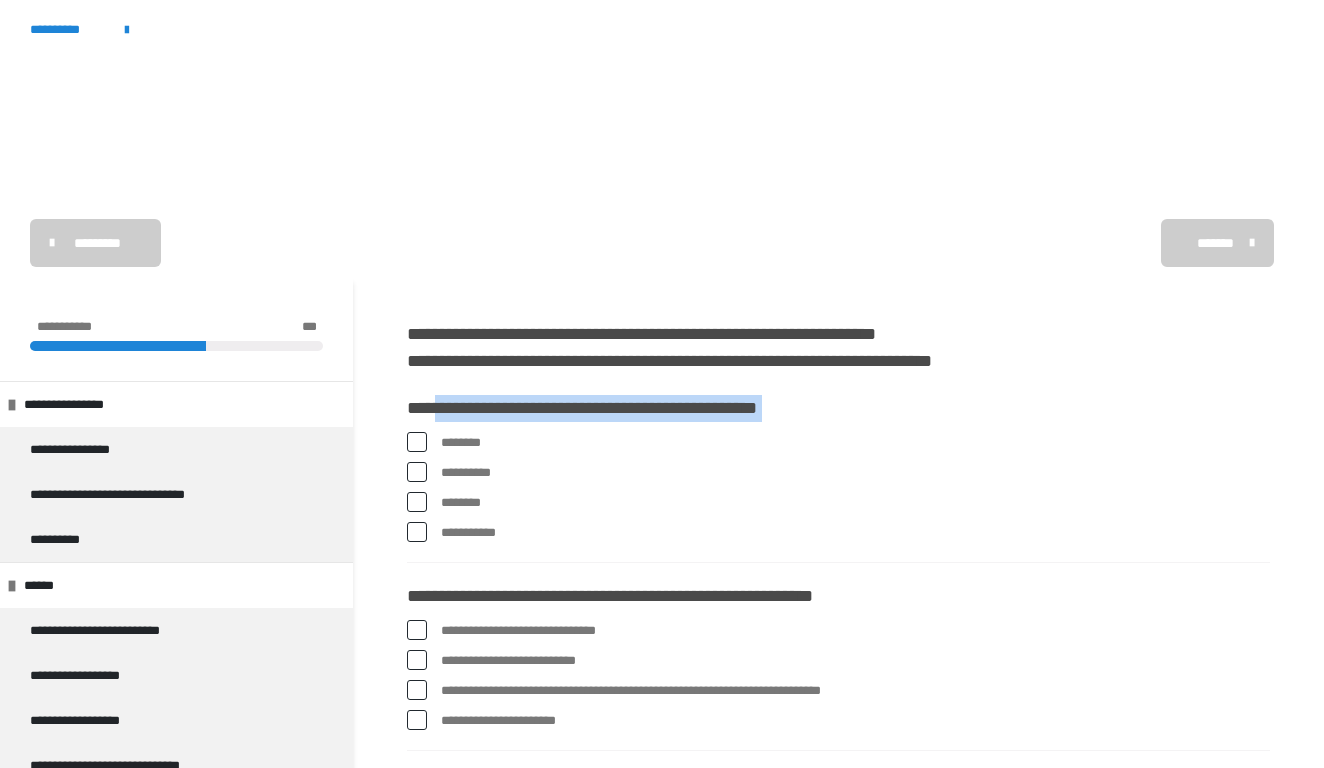 drag, startPoint x: 519, startPoint y: 525, endPoint x: 432, endPoint y: 407, distance: 146.6049 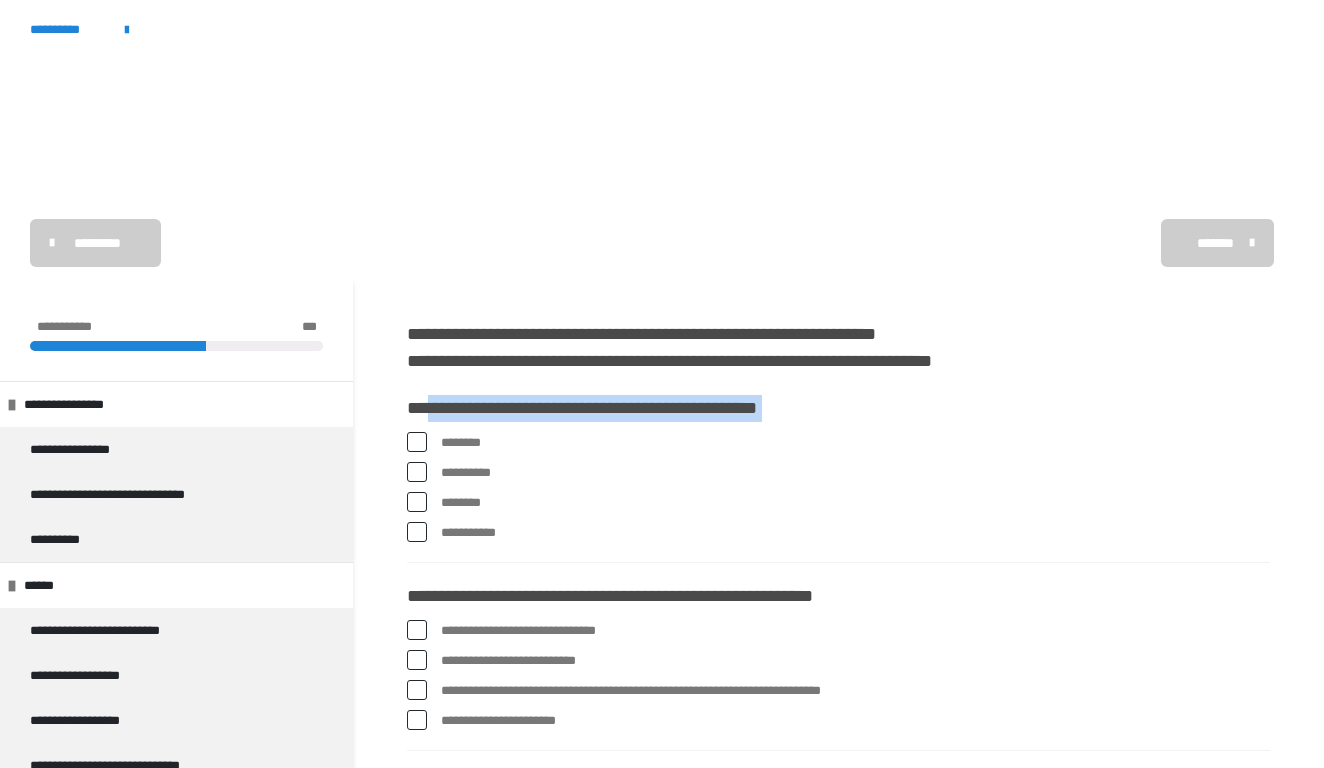 drag, startPoint x: 520, startPoint y: 533, endPoint x: 428, endPoint y: 400, distance: 161.71889 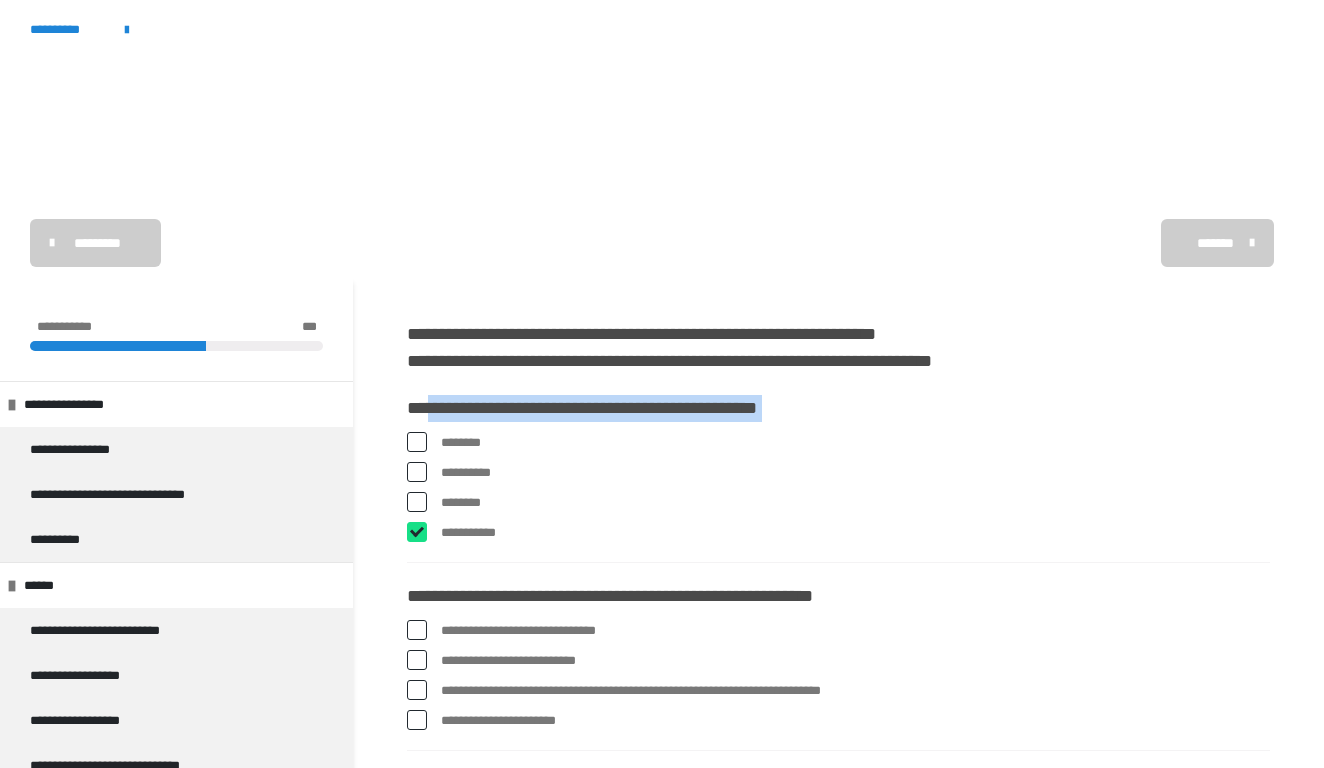 checkbox on "****" 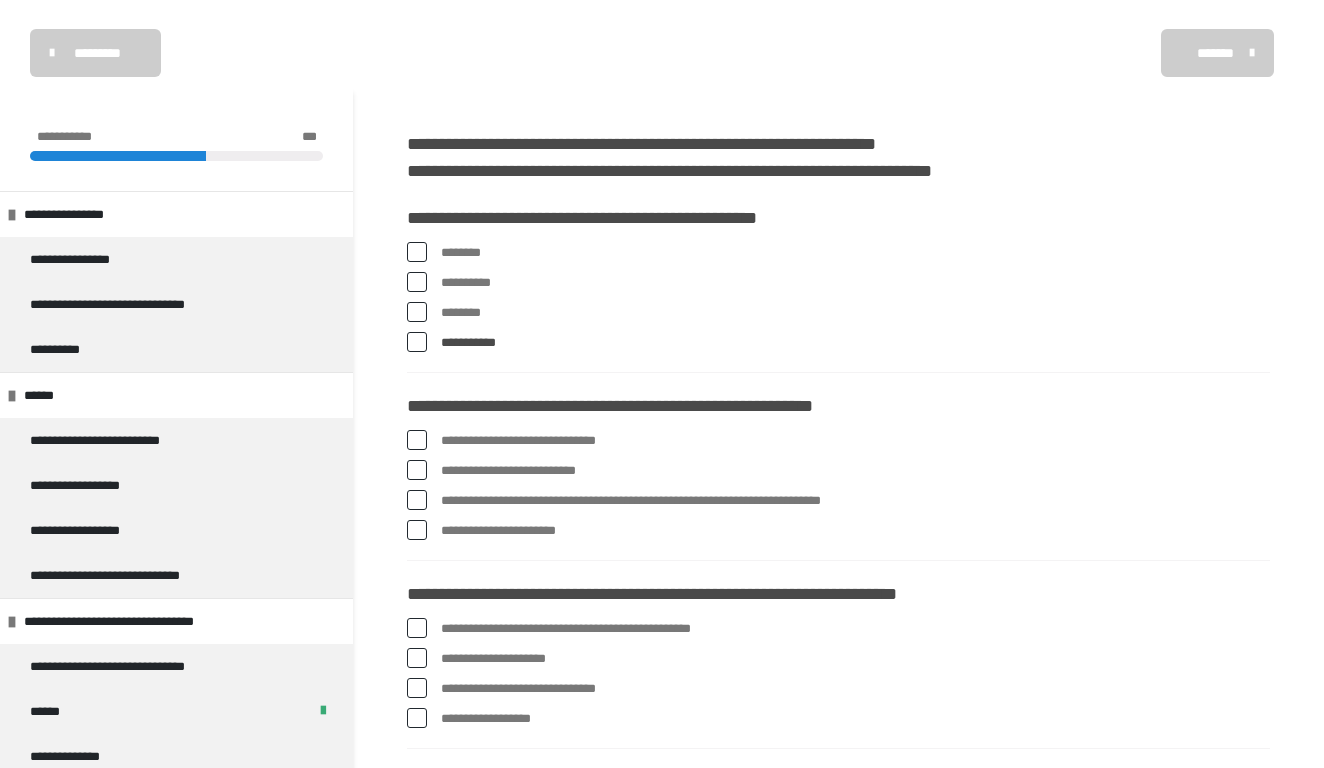 scroll, scrollTop: 207, scrollLeft: 0, axis: vertical 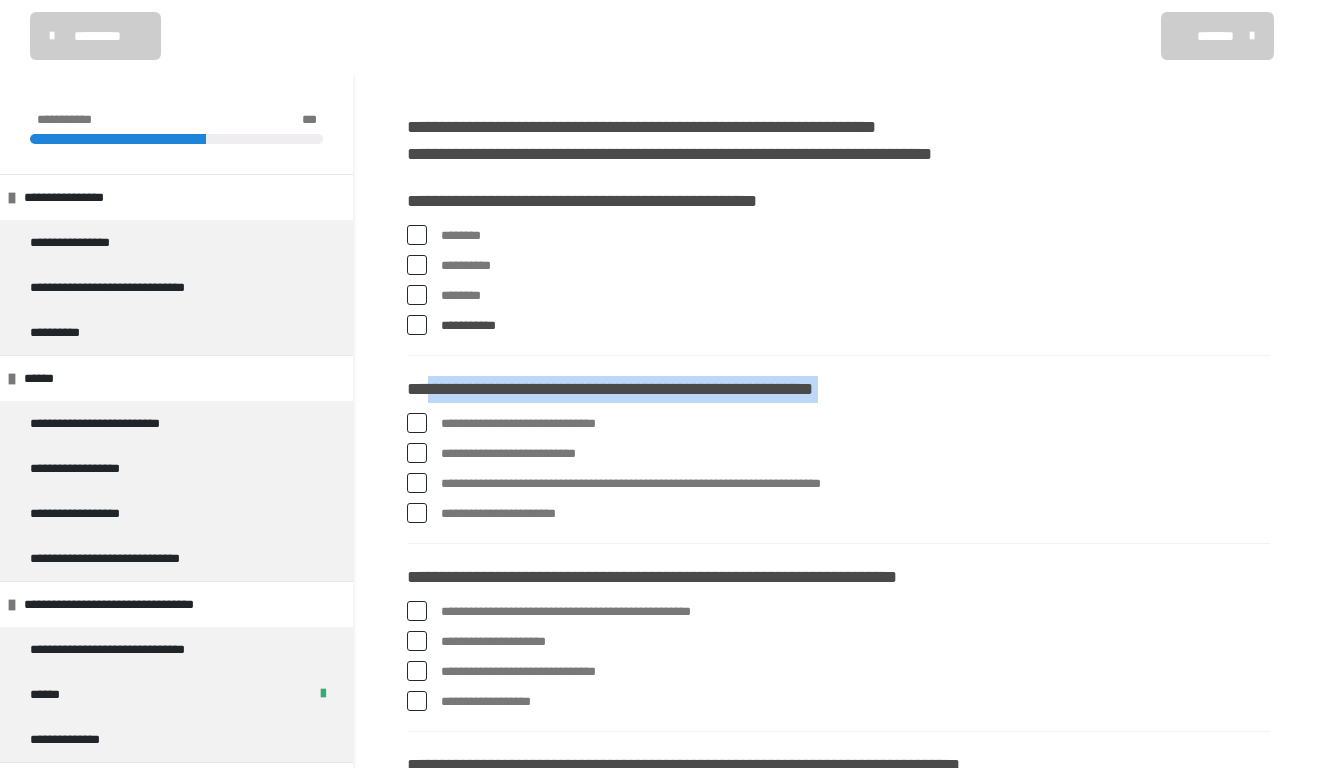 drag, startPoint x: 595, startPoint y: 509, endPoint x: 433, endPoint y: 380, distance: 207.08694 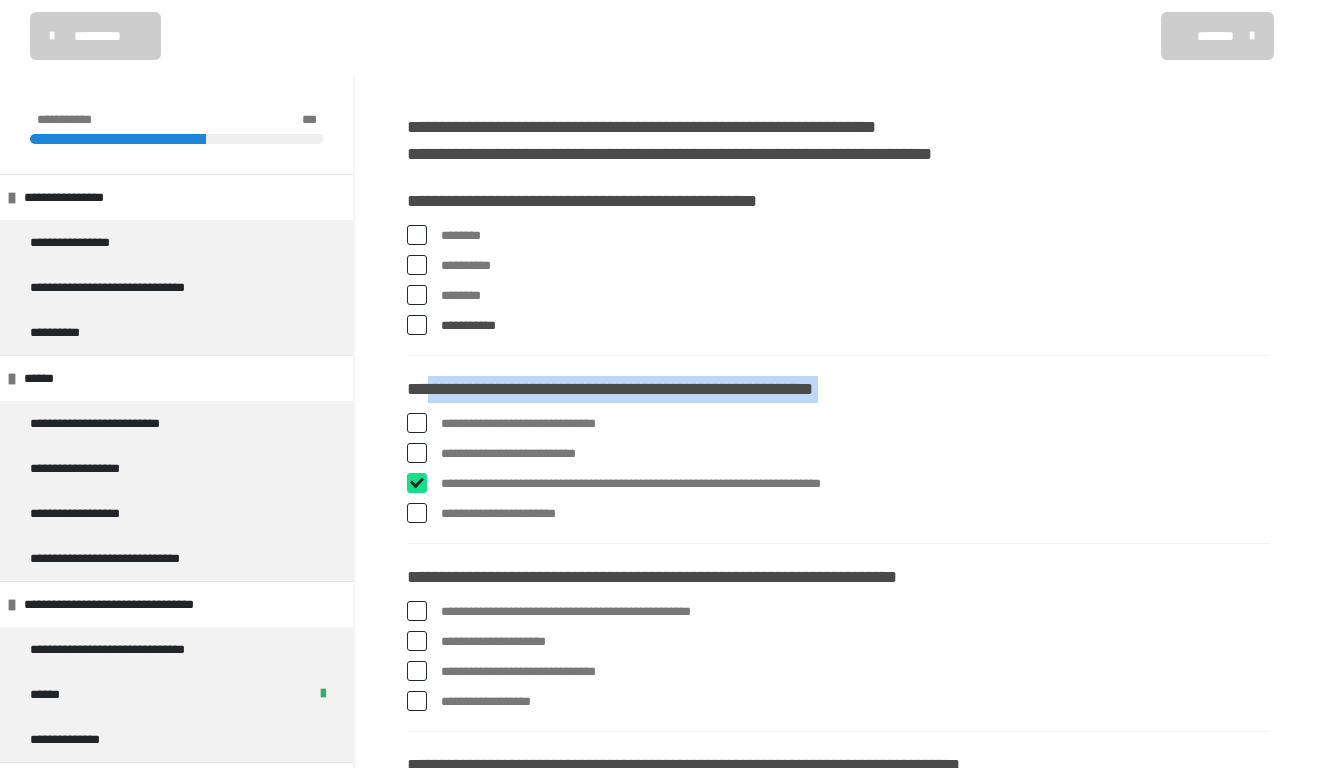 checkbox on "****" 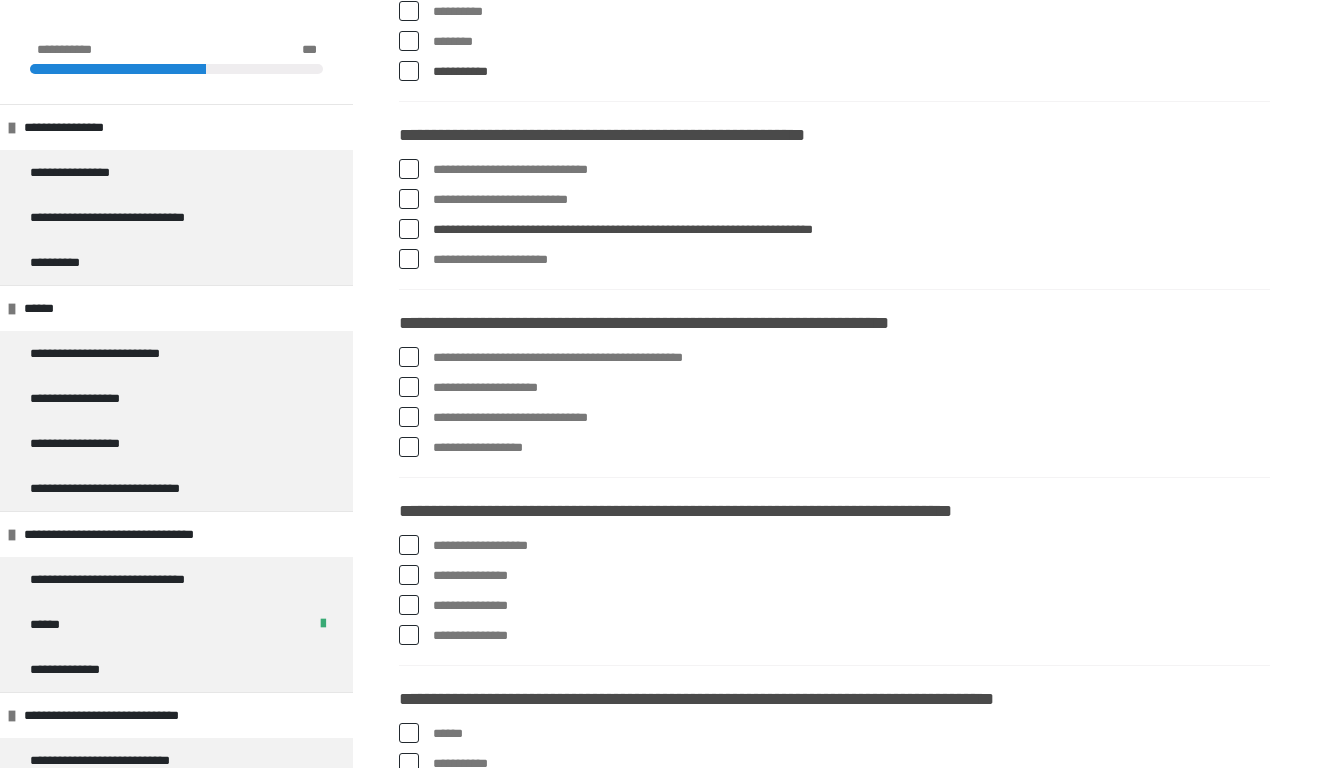 scroll, scrollTop: 477, scrollLeft: 0, axis: vertical 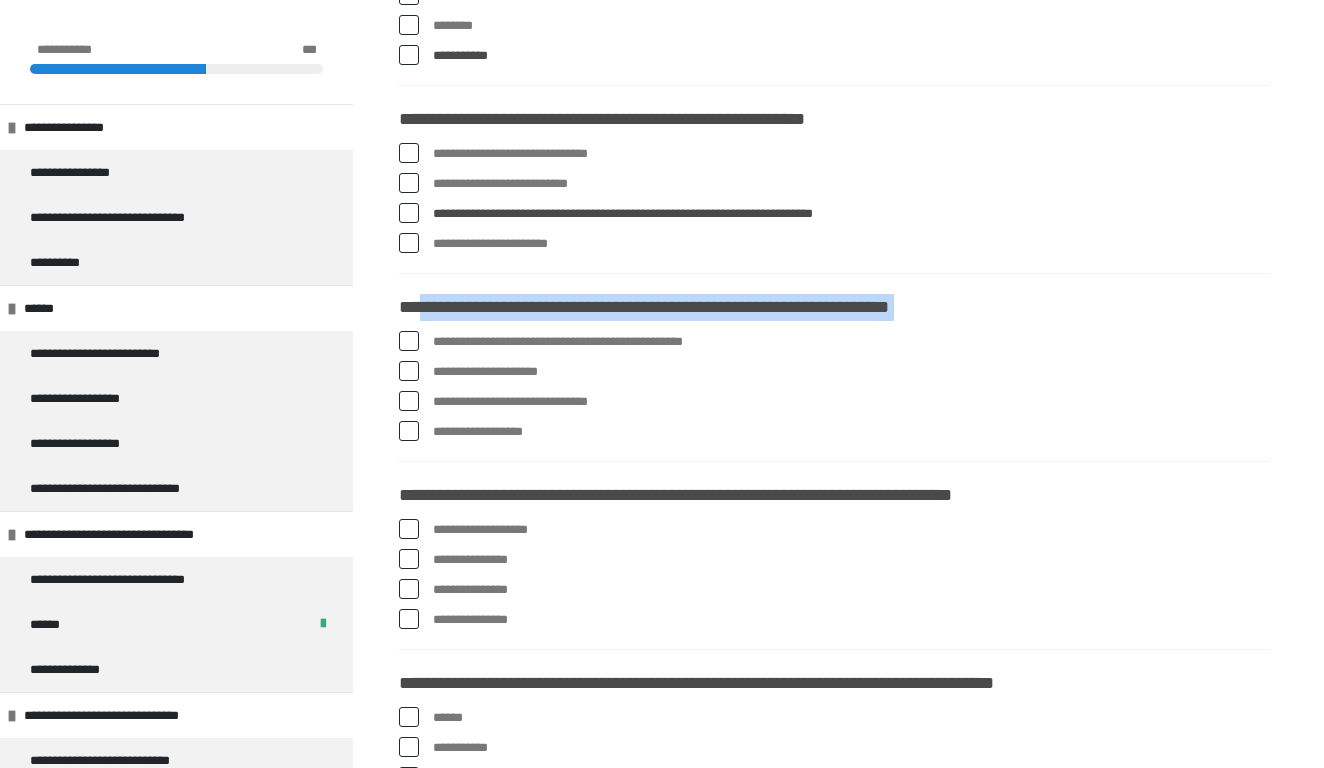 drag, startPoint x: 570, startPoint y: 438, endPoint x: 425, endPoint y: 299, distance: 200.86314 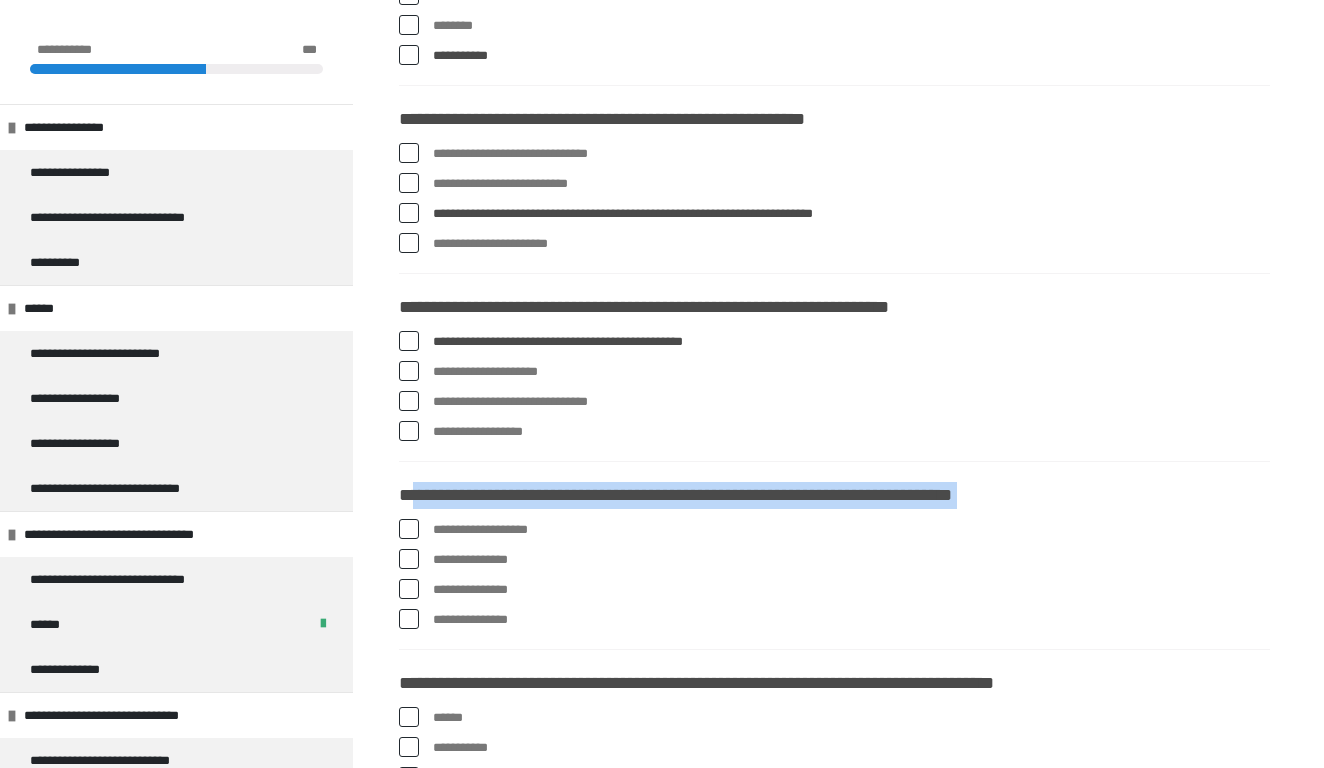 drag, startPoint x: 525, startPoint y: 624, endPoint x: 417, endPoint y: 491, distance: 171.32718 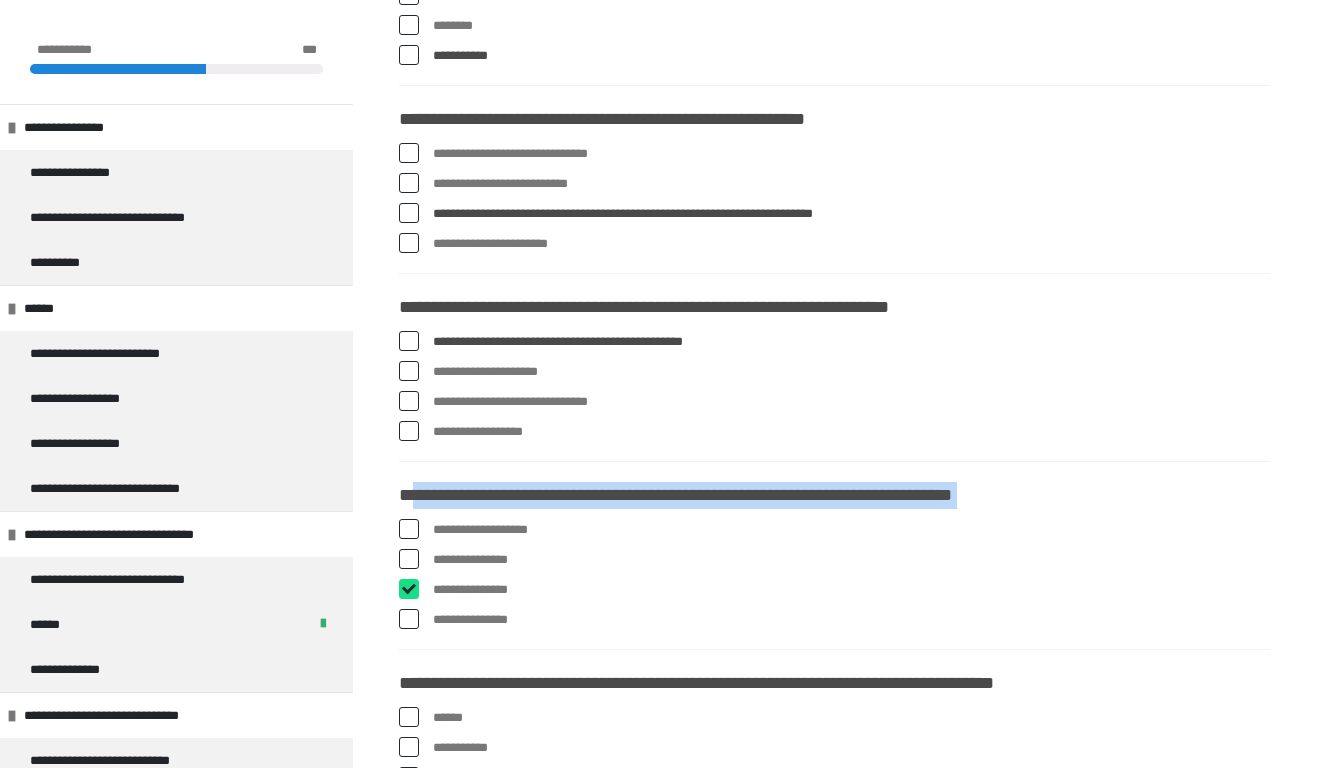 checkbox on "****" 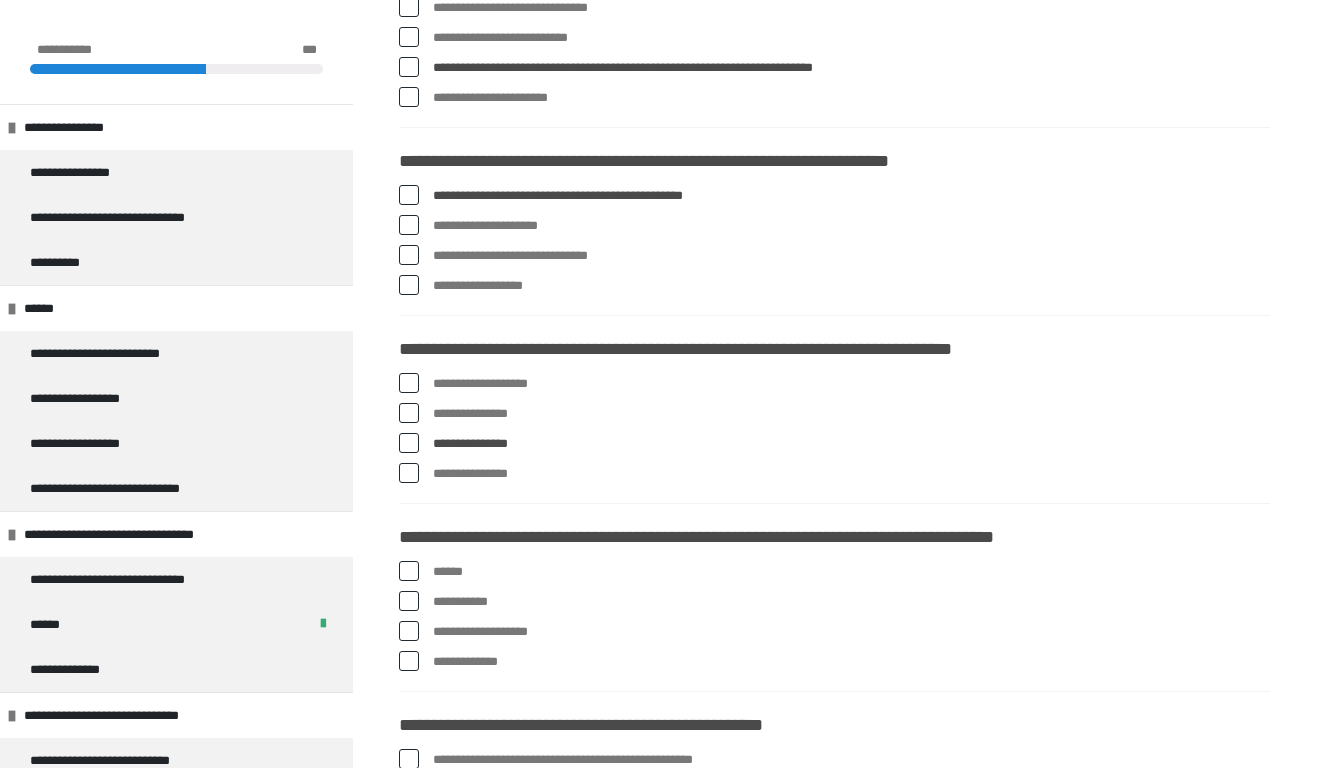 scroll, scrollTop: 640, scrollLeft: 0, axis: vertical 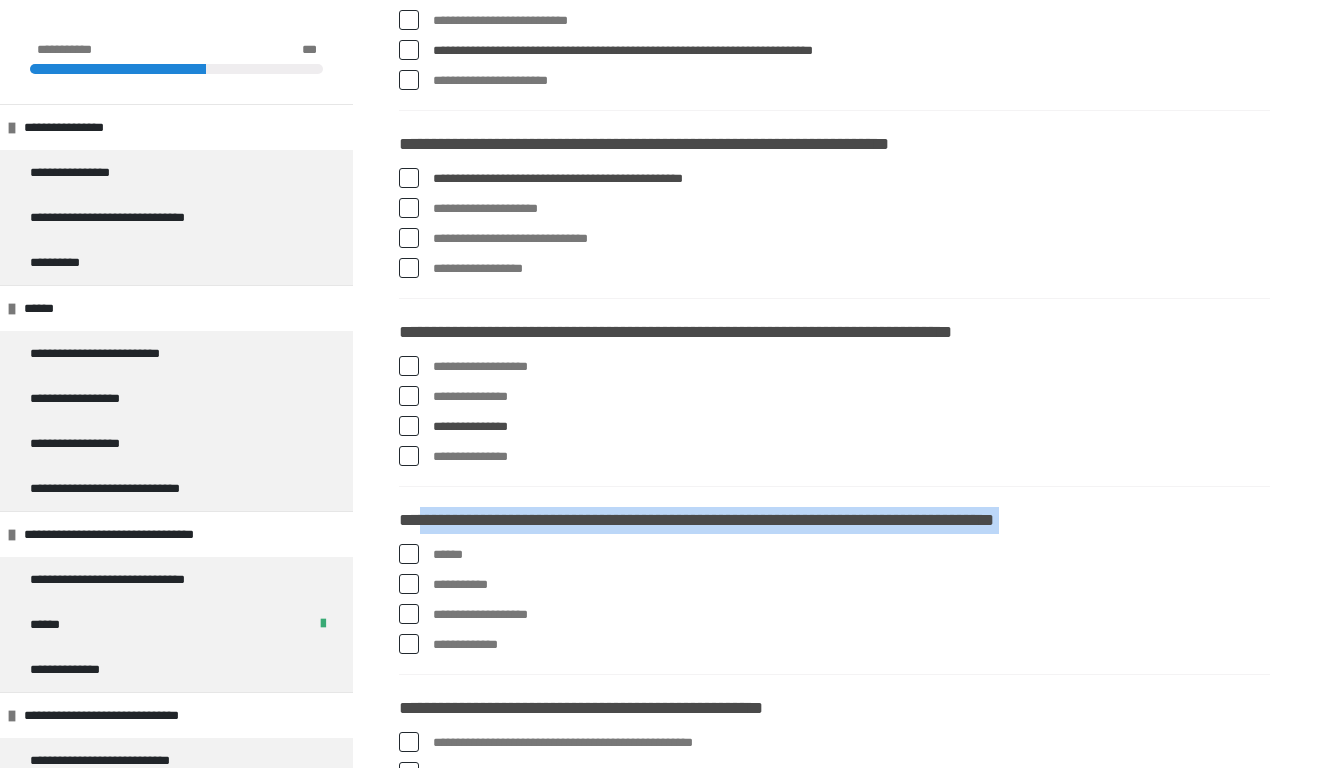 drag, startPoint x: 531, startPoint y: 639, endPoint x: 425, endPoint y: 520, distance: 159.36436 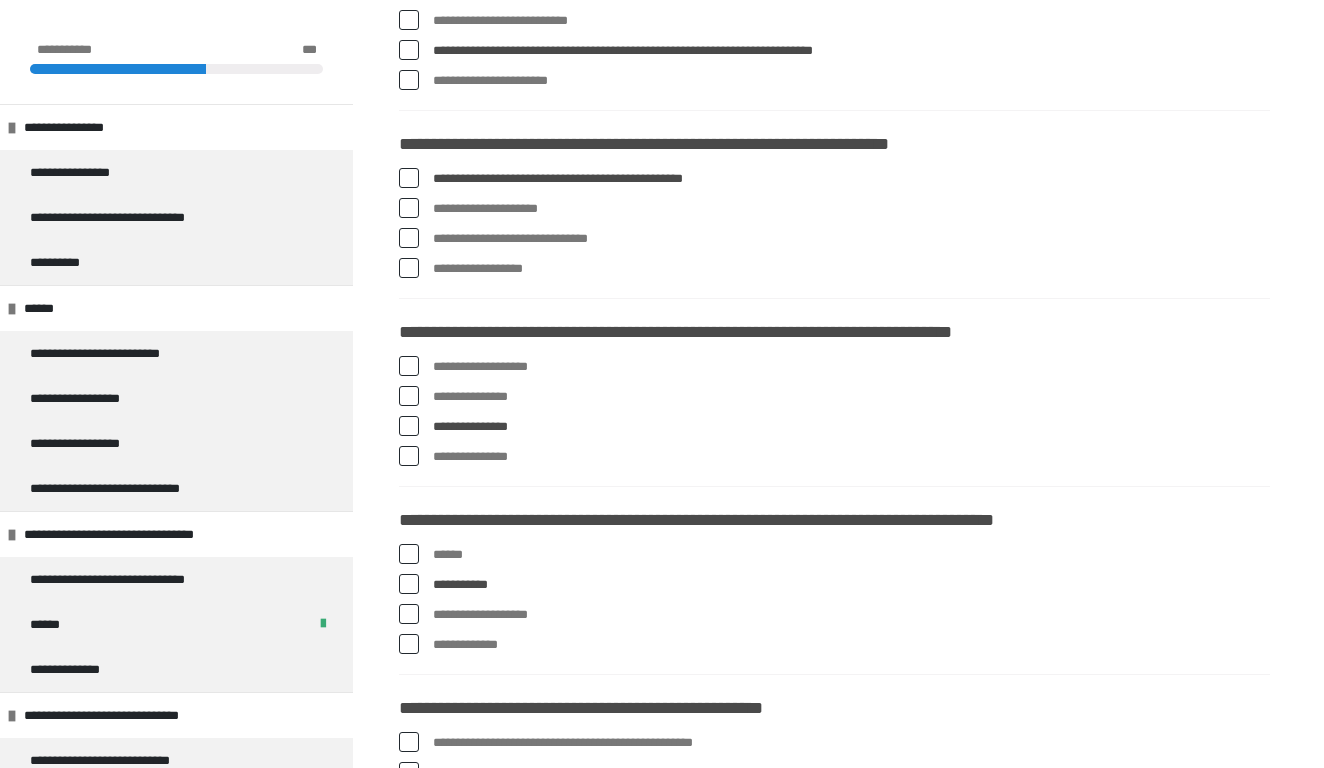 click at bounding box center (409, 554) 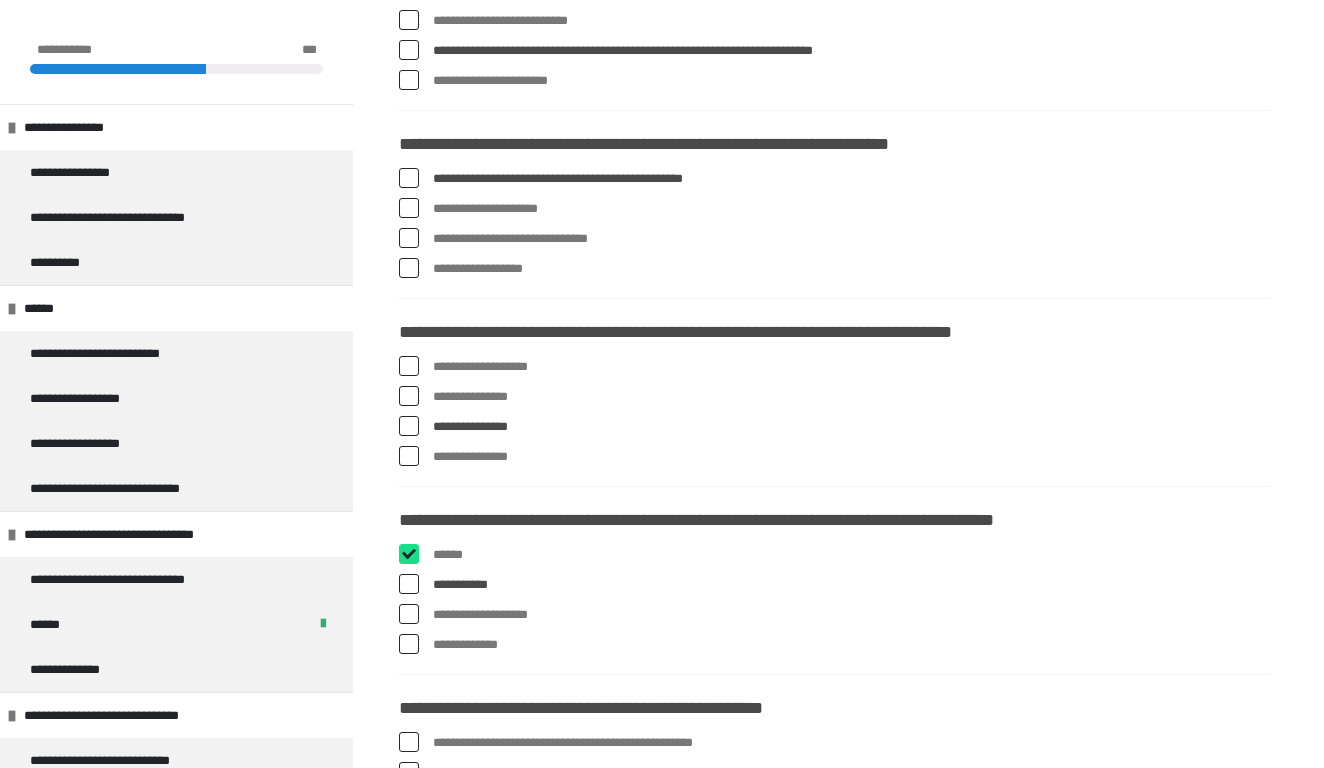 checkbox on "****" 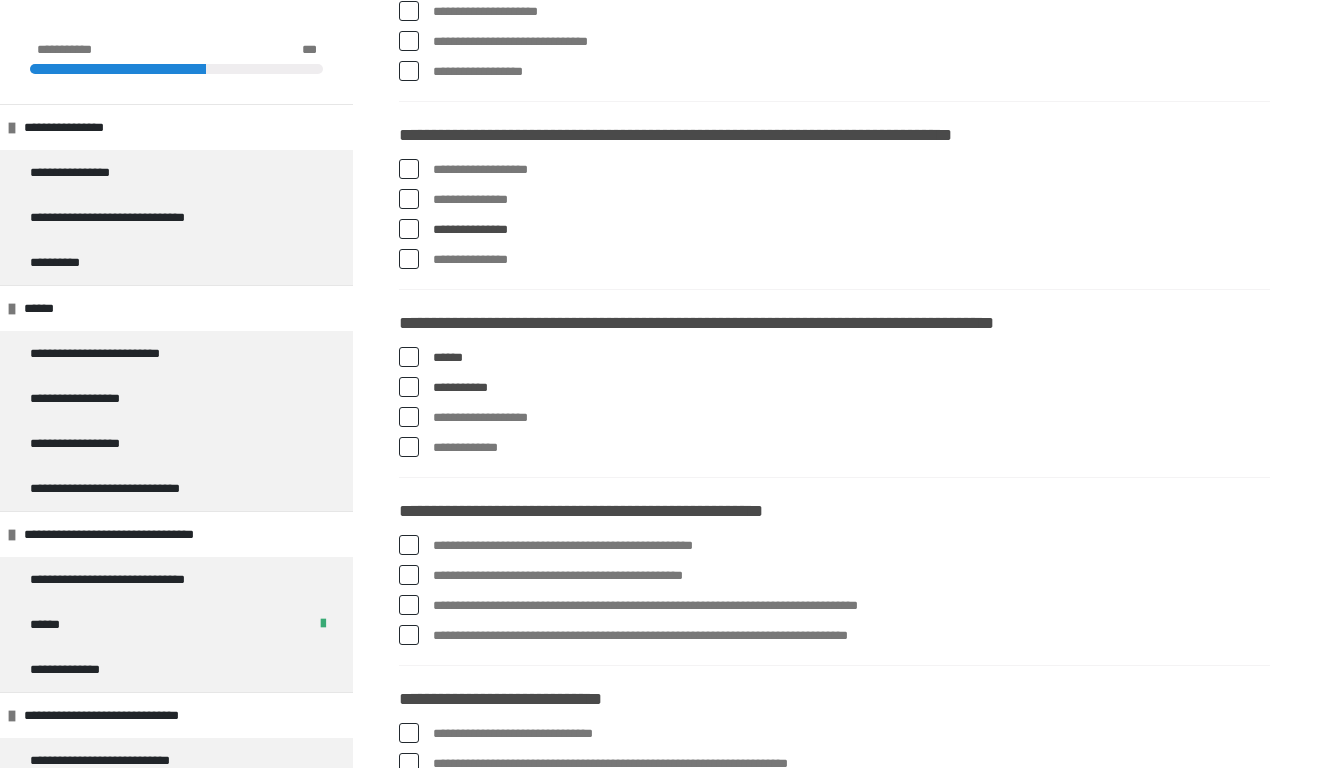scroll, scrollTop: 839, scrollLeft: 0, axis: vertical 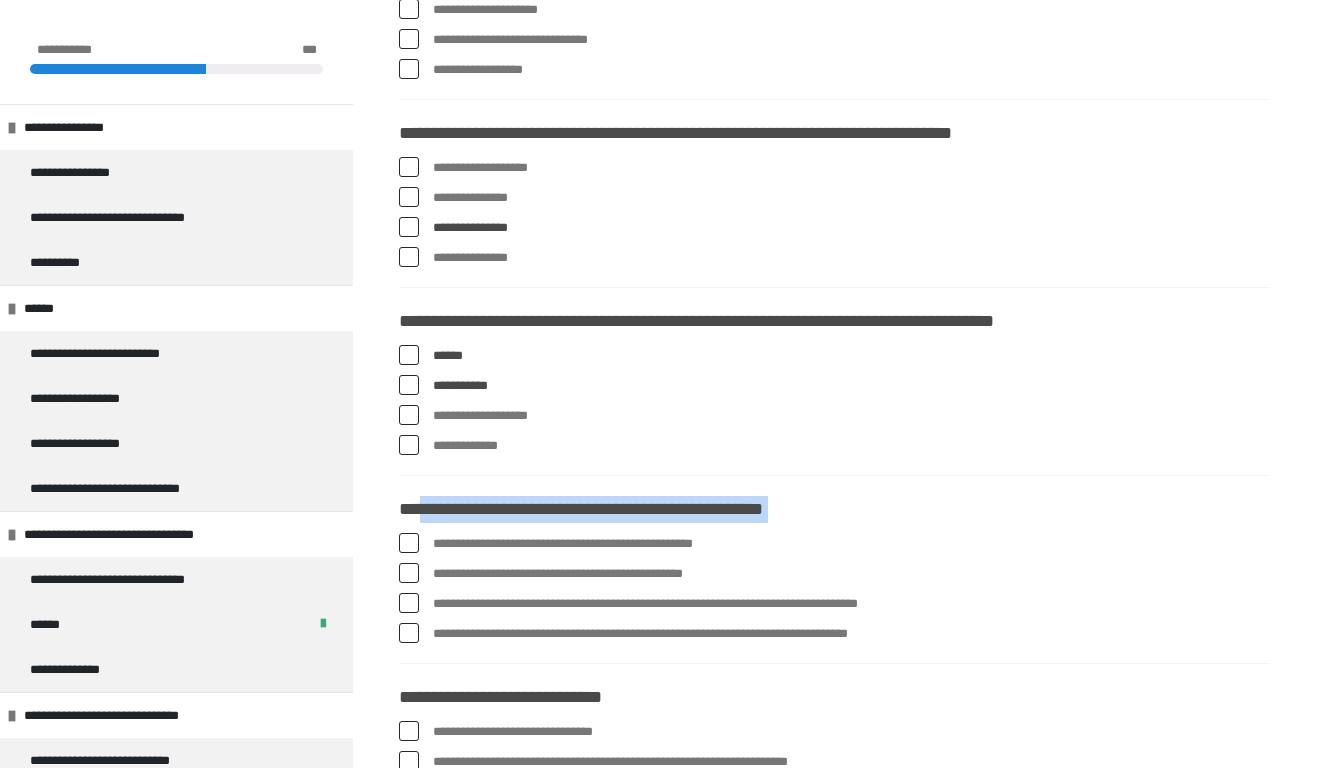 drag, startPoint x: 960, startPoint y: 637, endPoint x: 426, endPoint y: 503, distance: 550.5561 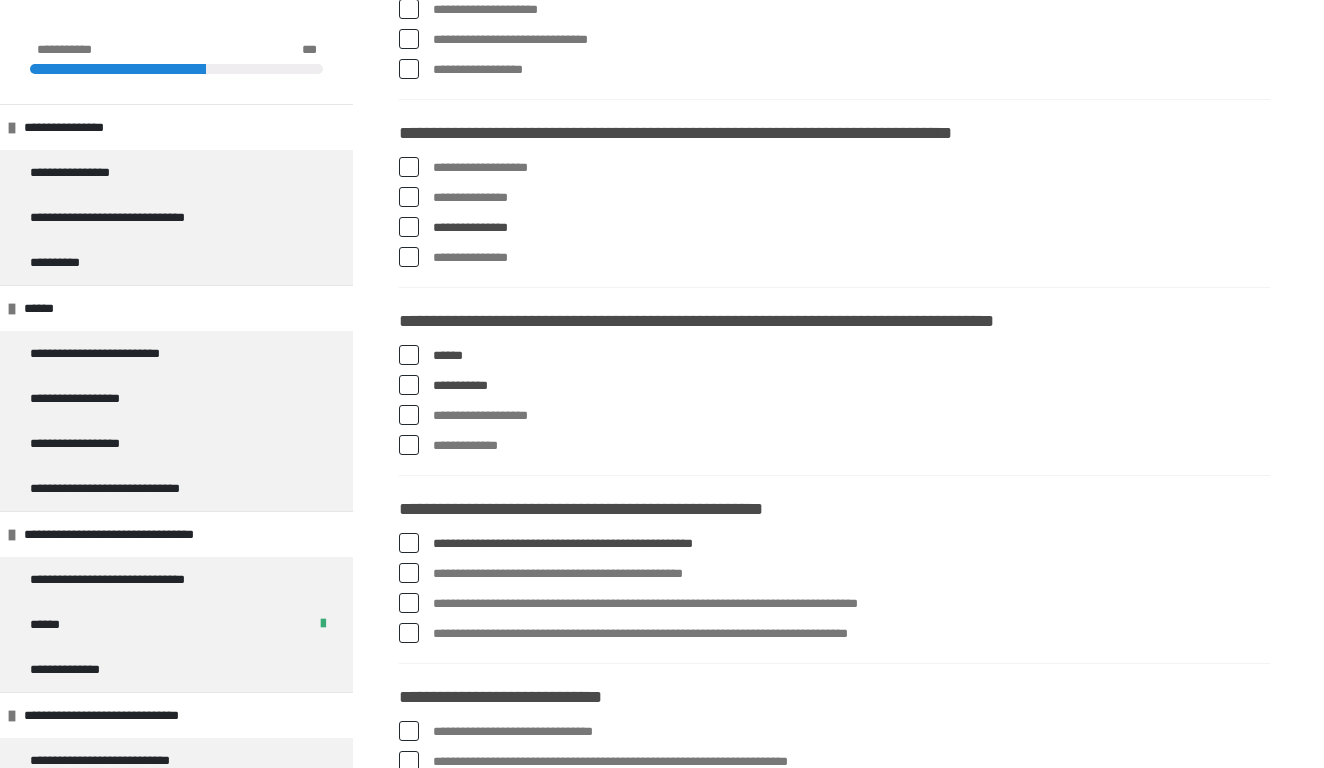 click on "**********" at bounding box center [834, 574] 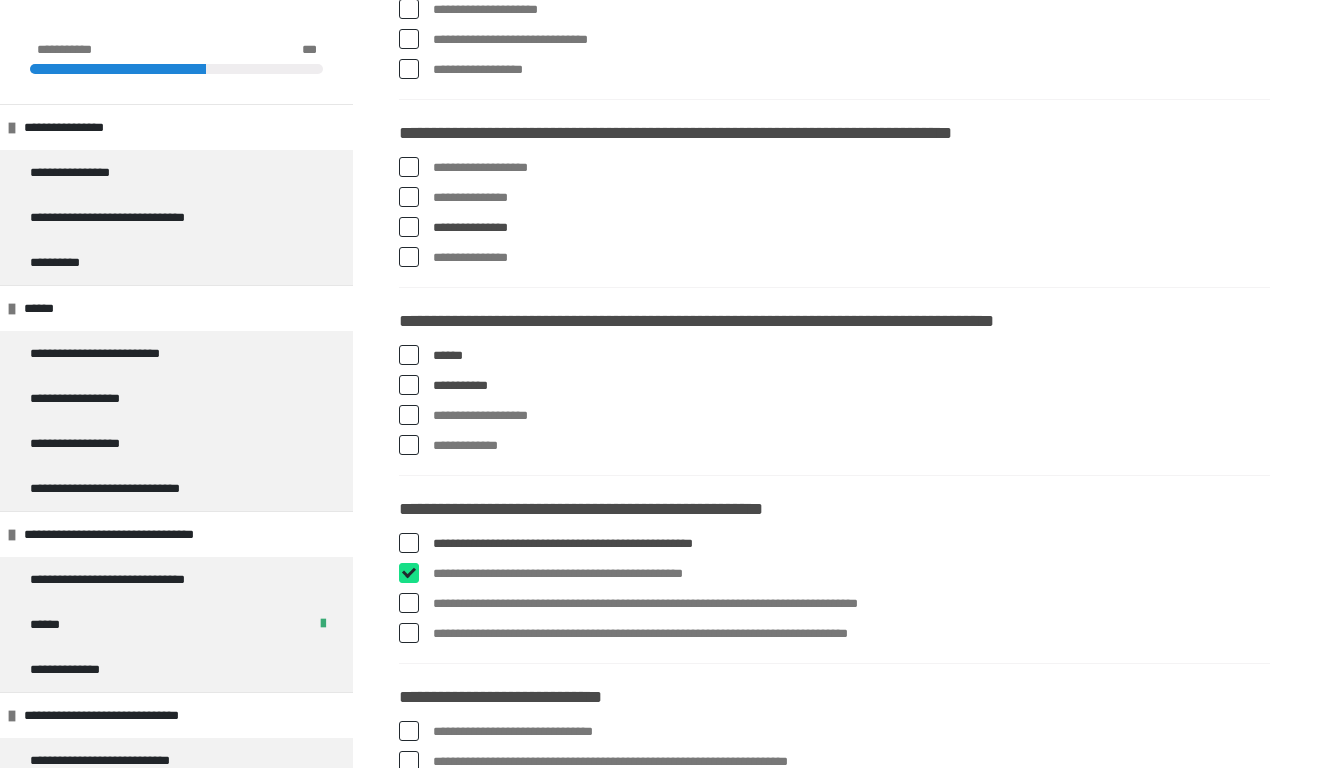 checkbox on "****" 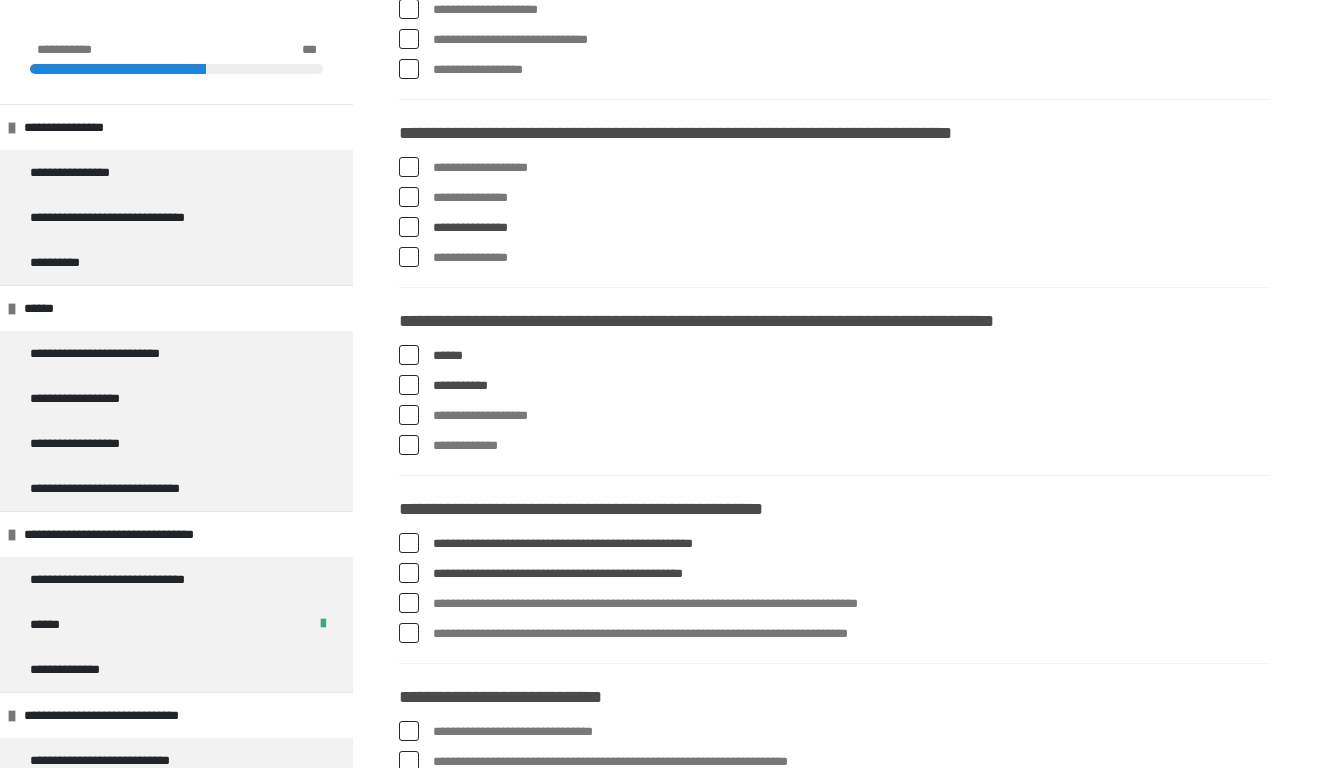 click at bounding box center (409, 603) 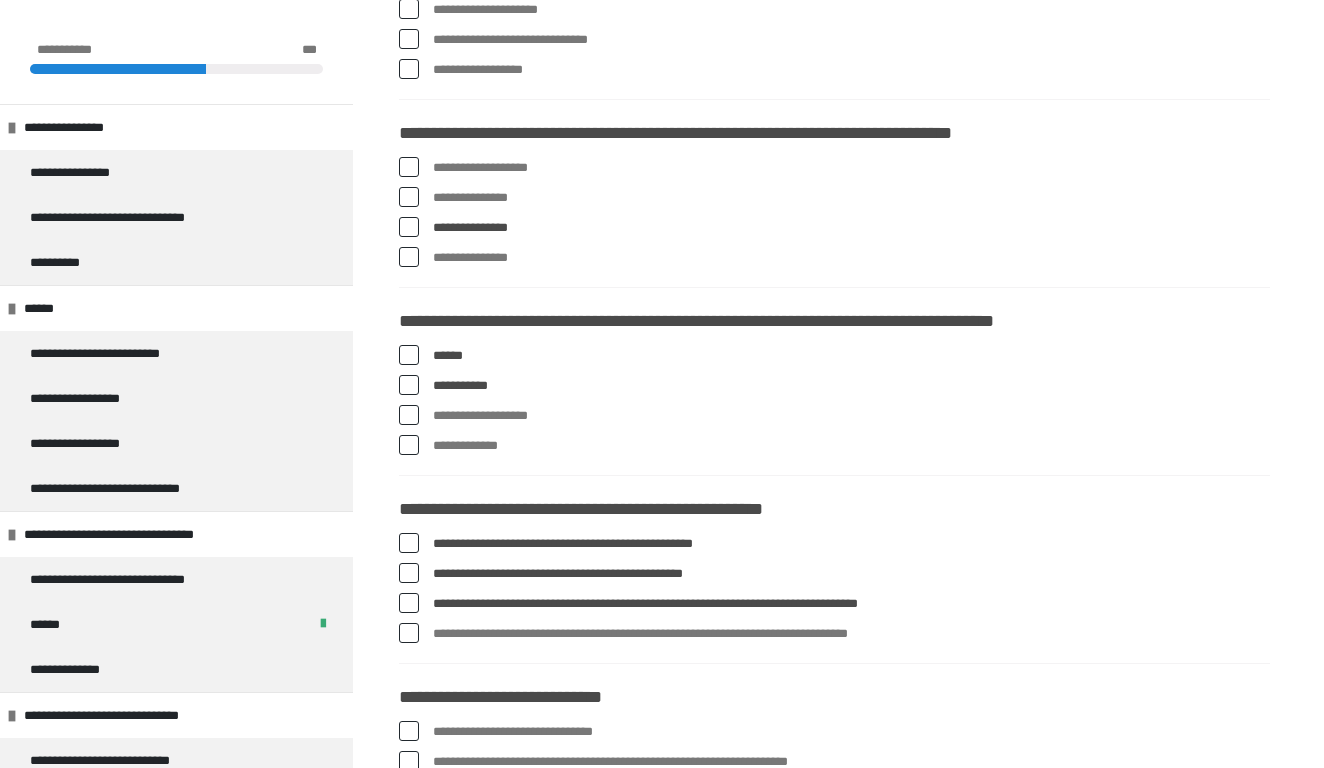 click at bounding box center [409, 633] 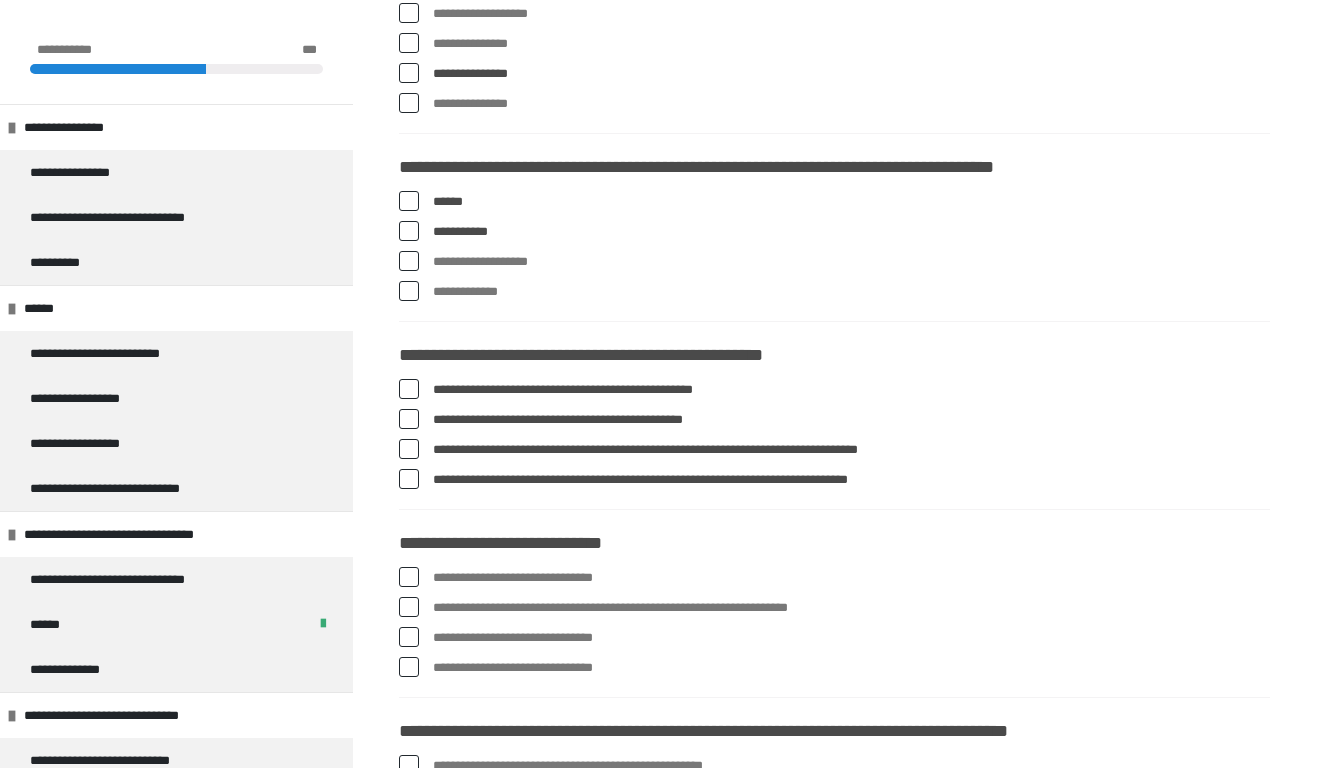 scroll, scrollTop: 1001, scrollLeft: 0, axis: vertical 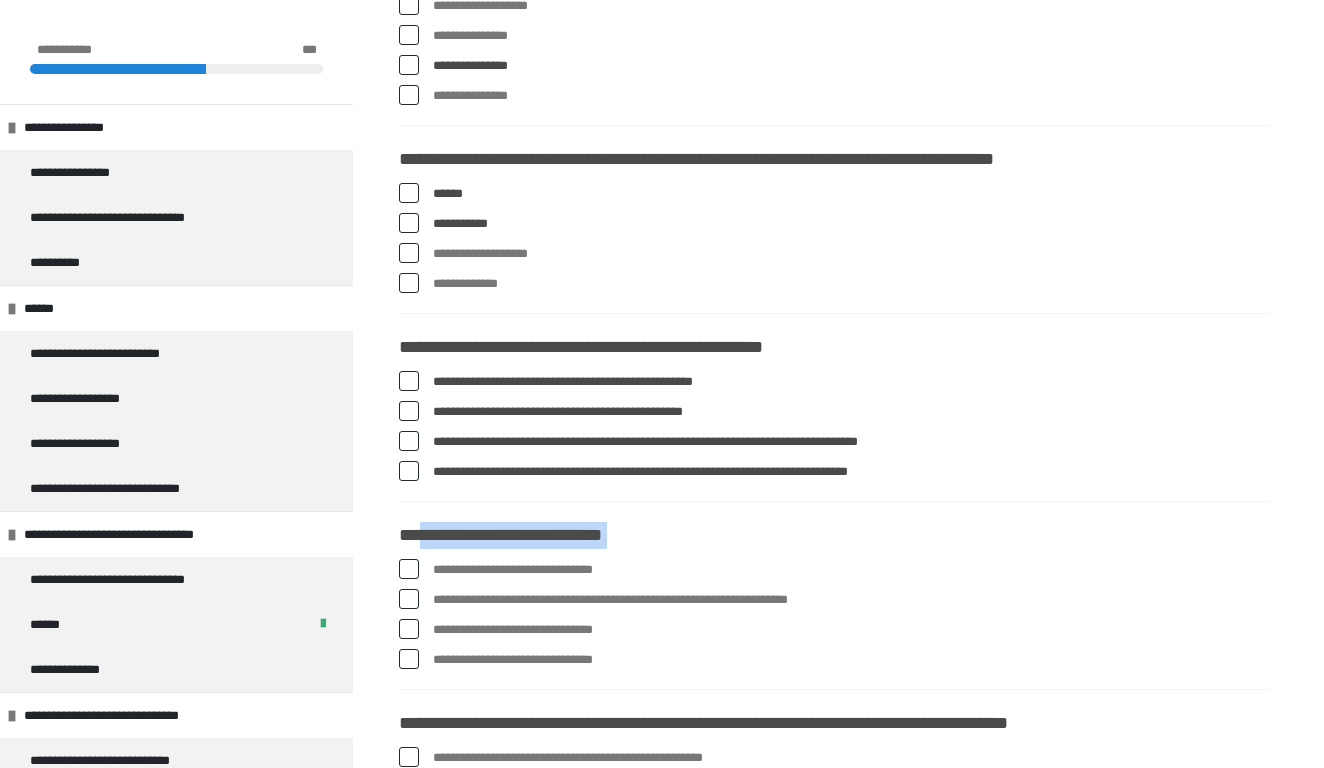 drag, startPoint x: 646, startPoint y: 660, endPoint x: 422, endPoint y: 534, distance: 257.00583 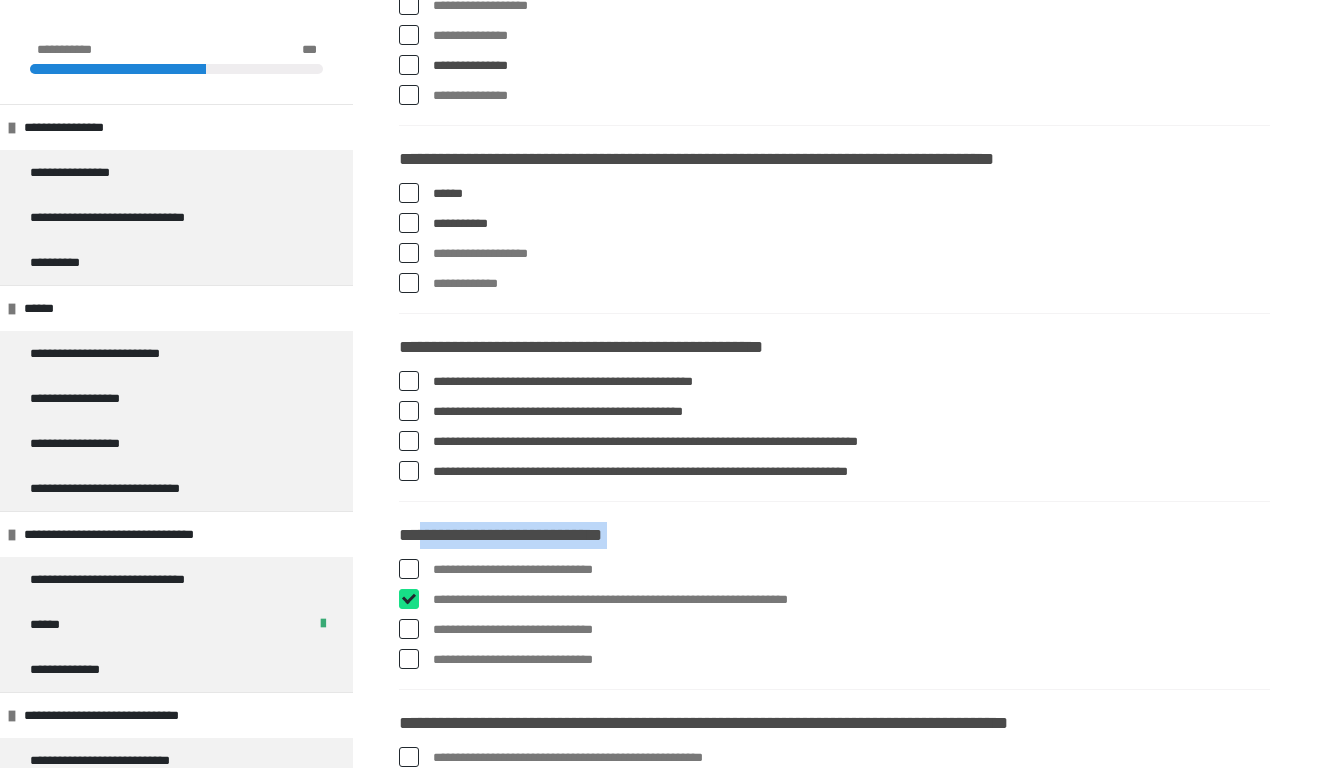 checkbox on "****" 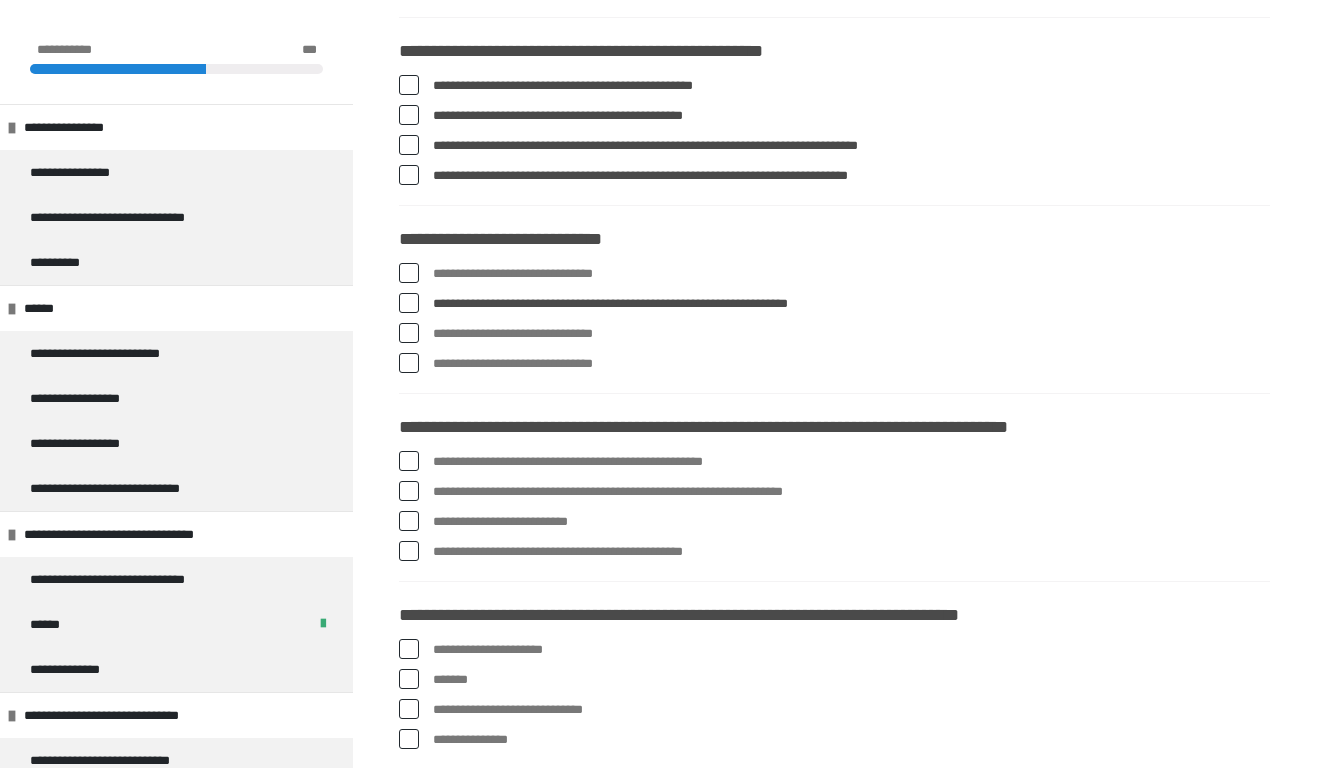 scroll, scrollTop: 1307, scrollLeft: 0, axis: vertical 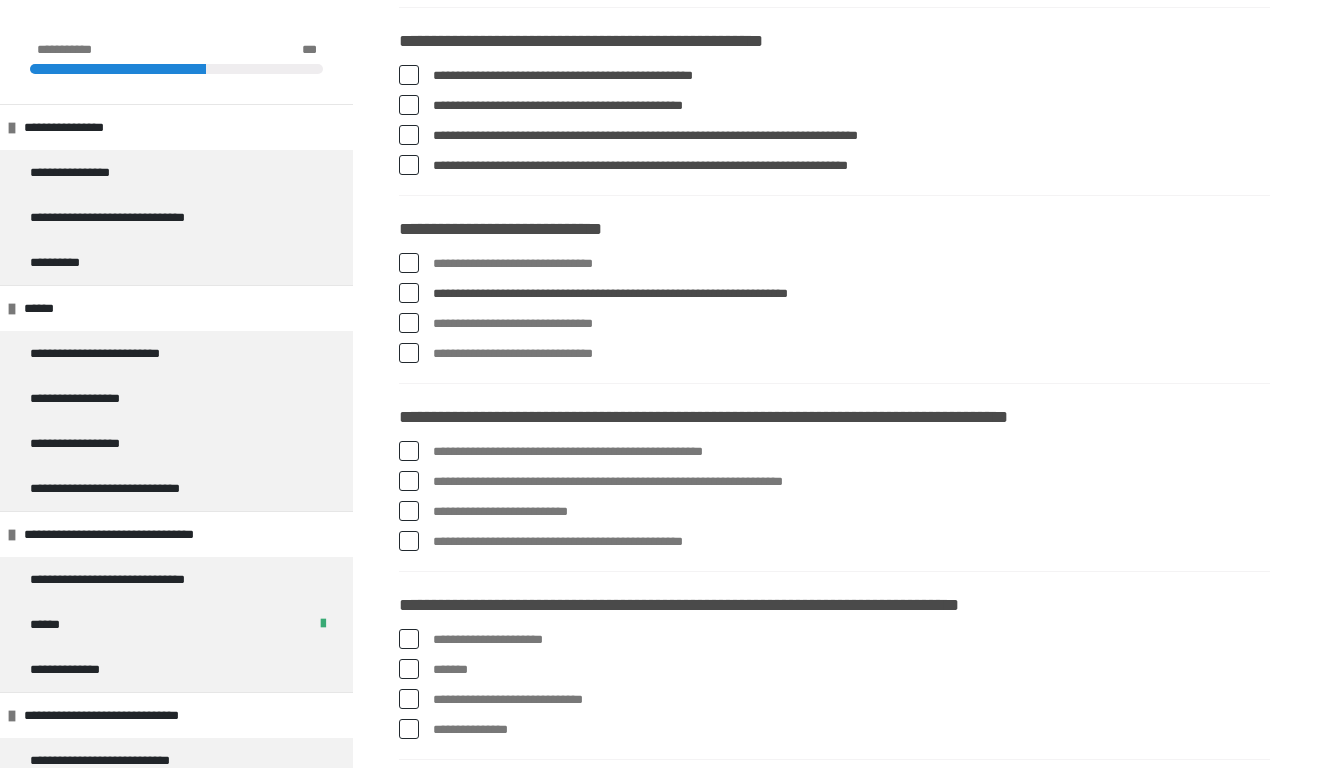drag, startPoint x: 805, startPoint y: 547, endPoint x: 789, endPoint y: 548, distance: 16.03122 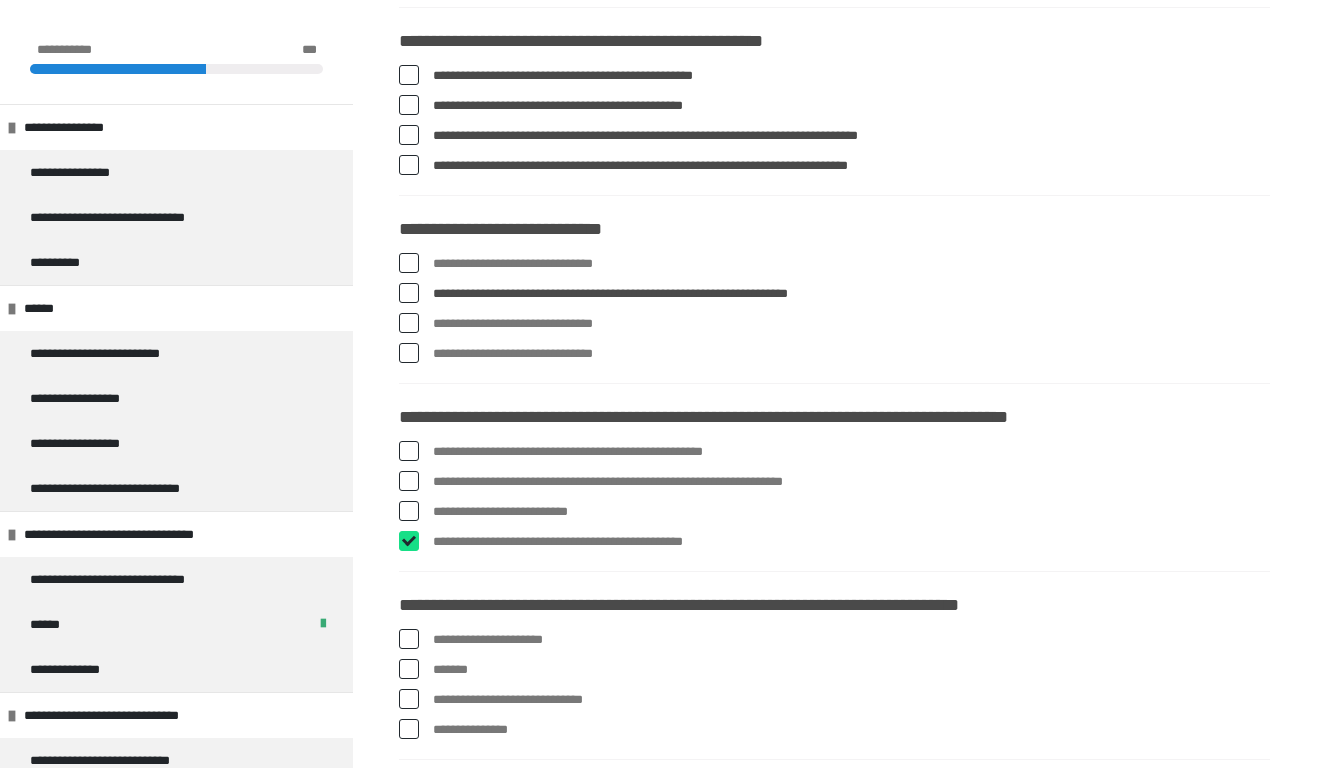 checkbox on "****" 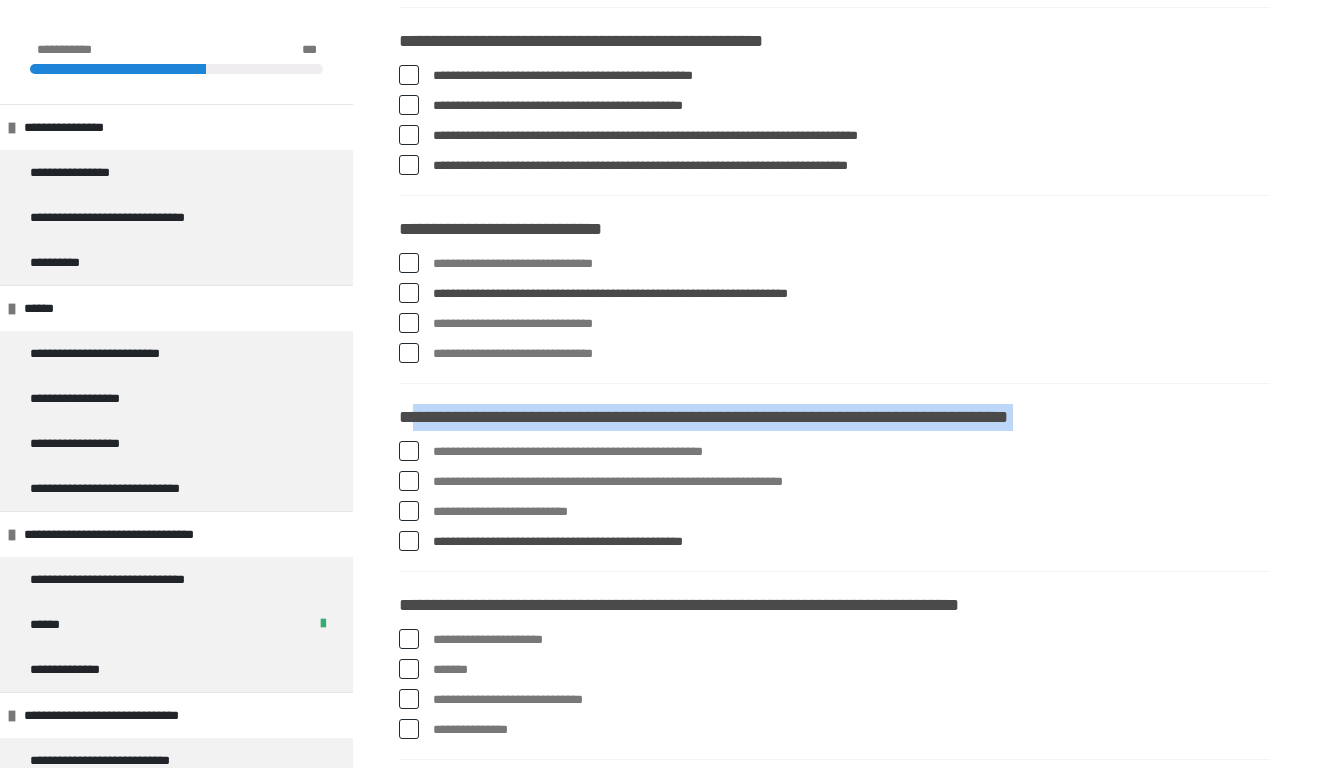 drag, startPoint x: 767, startPoint y: 539, endPoint x: 416, endPoint y: 408, distance: 374.64917 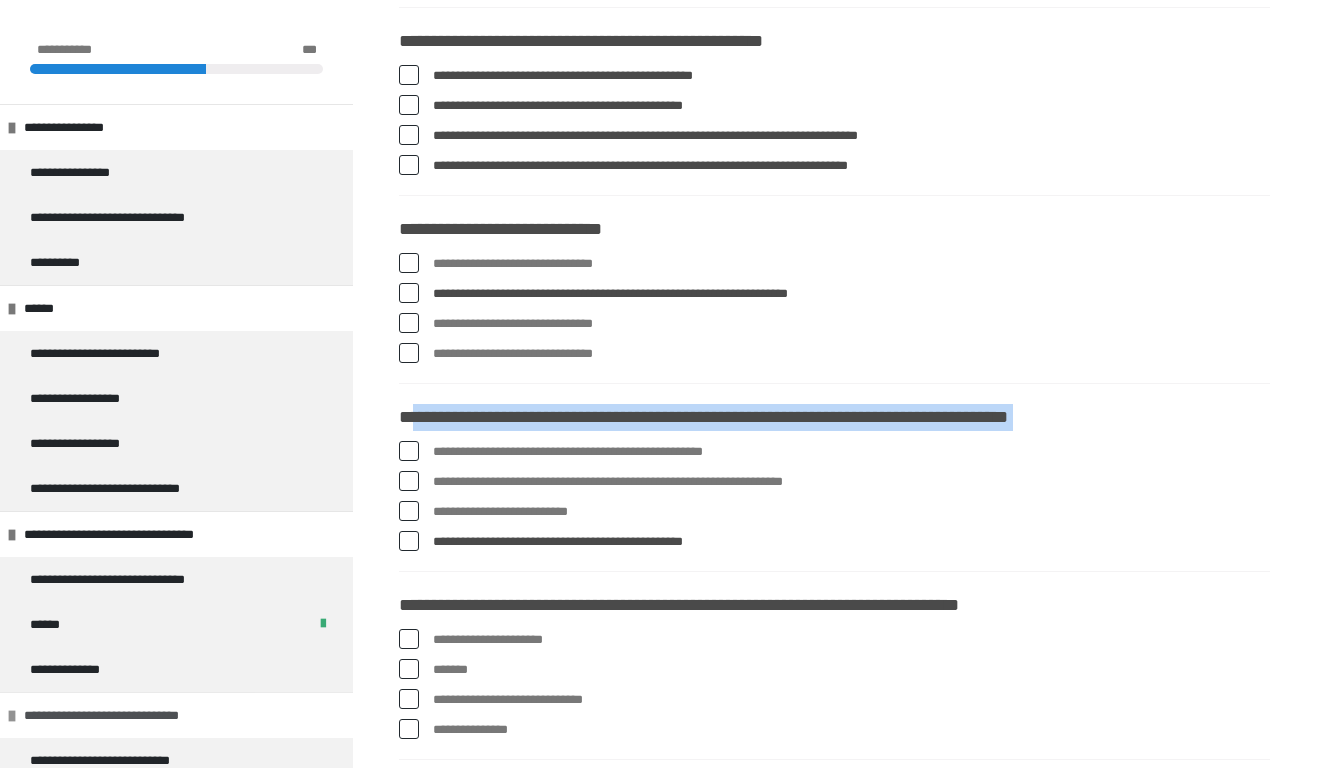 copy on "**********" 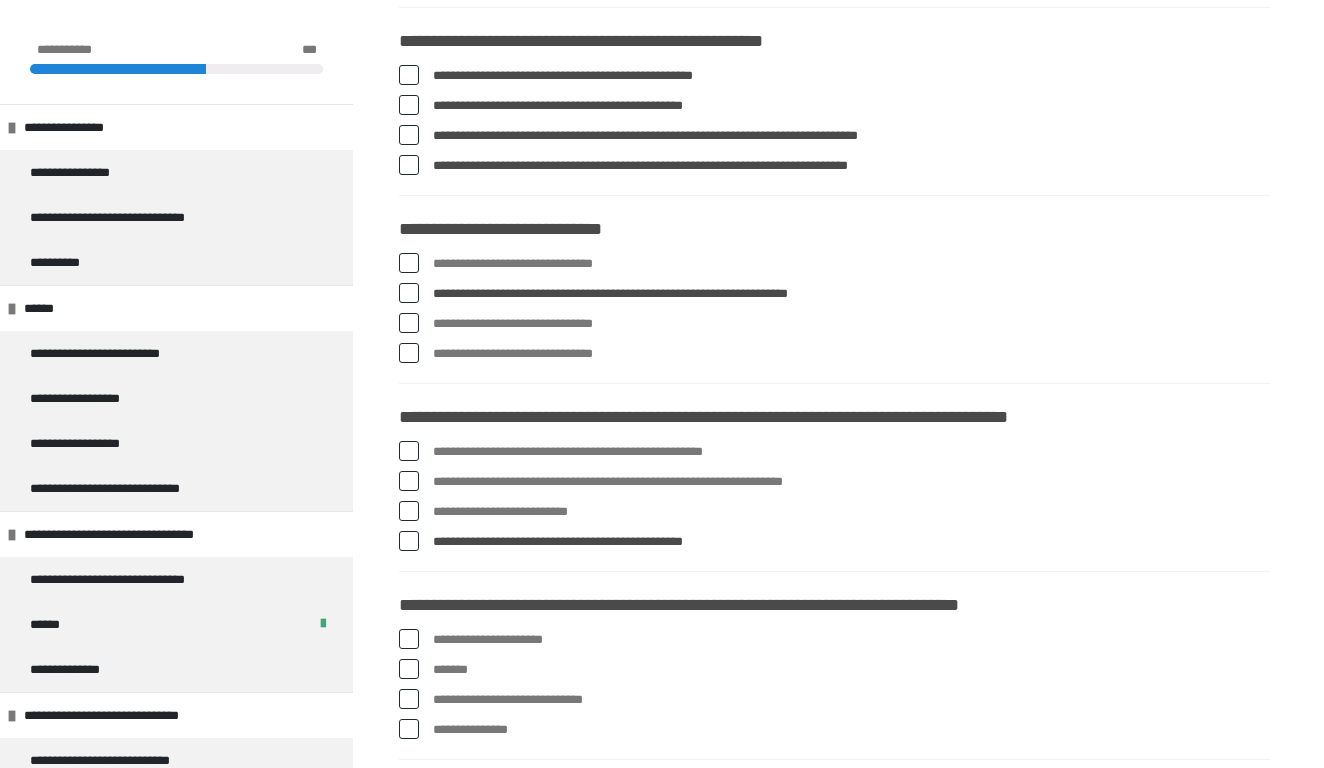 click at bounding box center (409, 481) 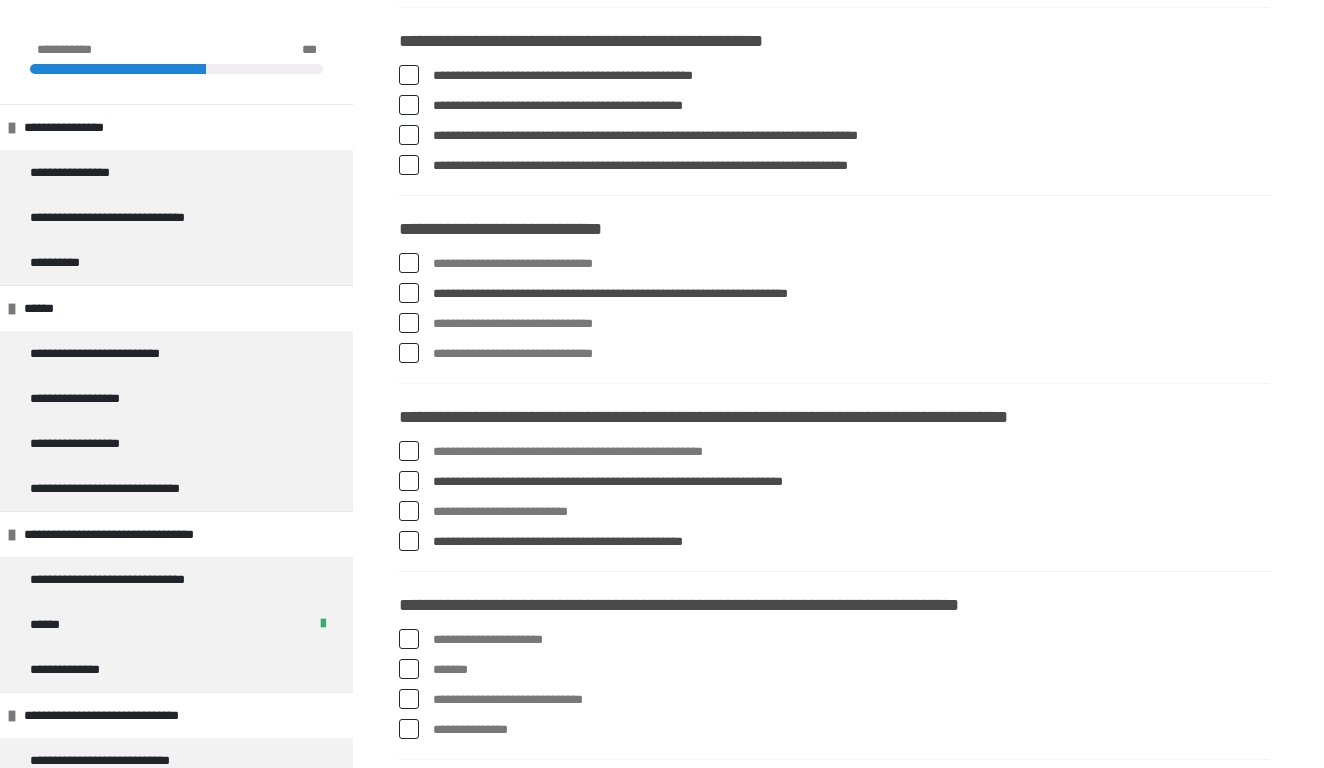 click at bounding box center (409, 451) 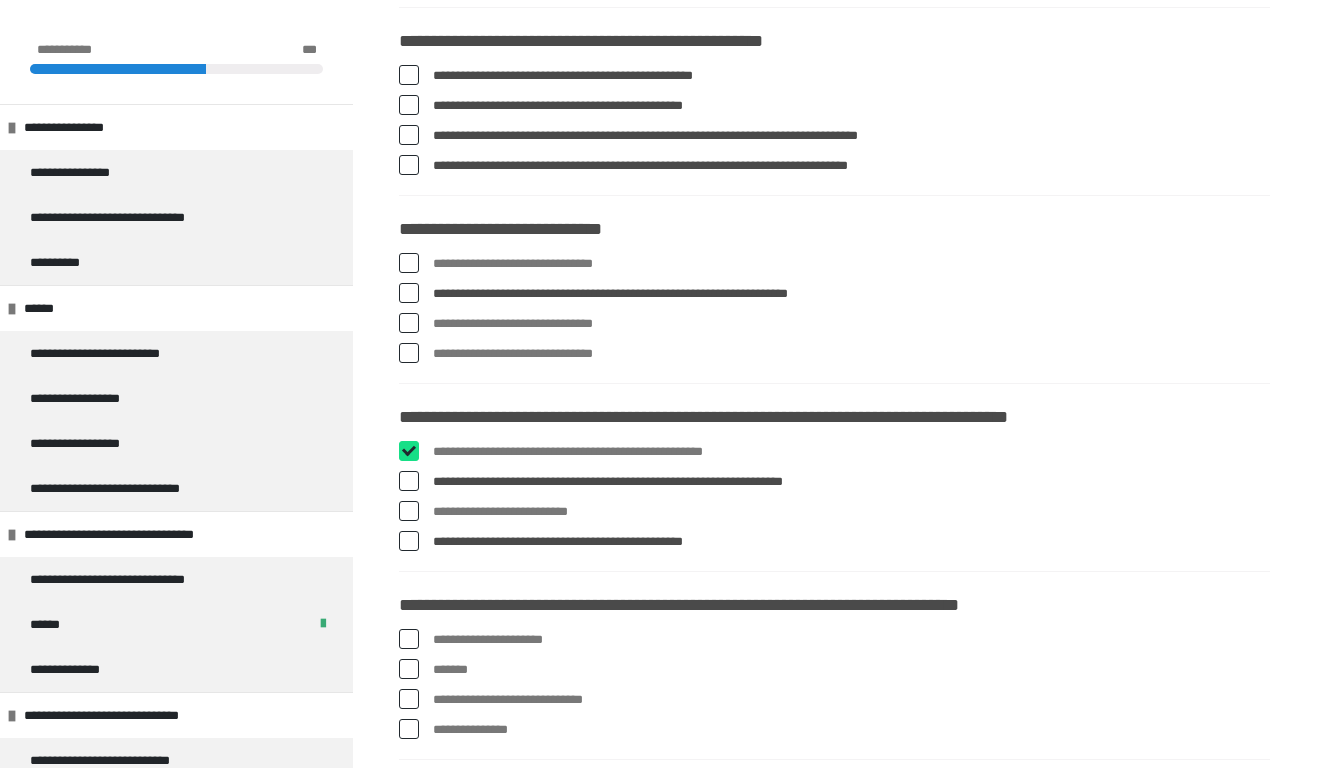 checkbox on "****" 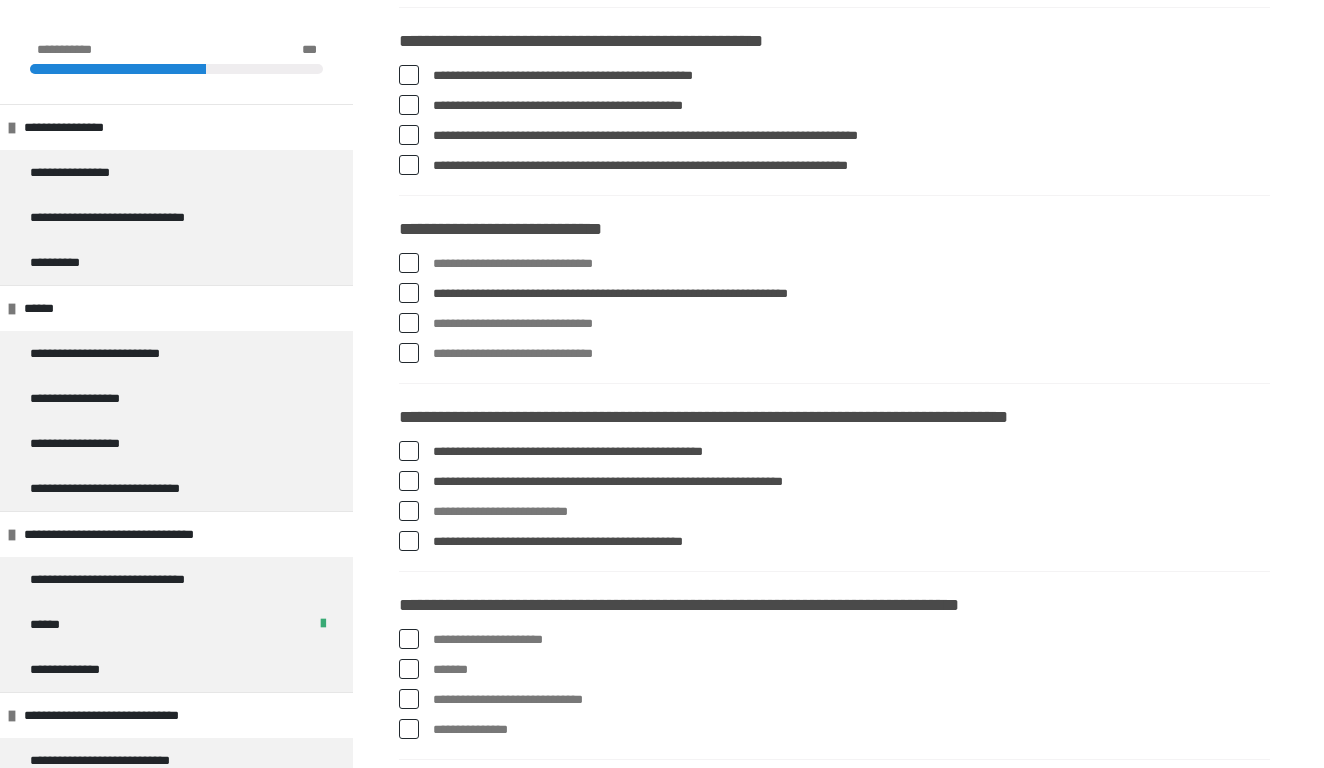 click at bounding box center [409, 541] 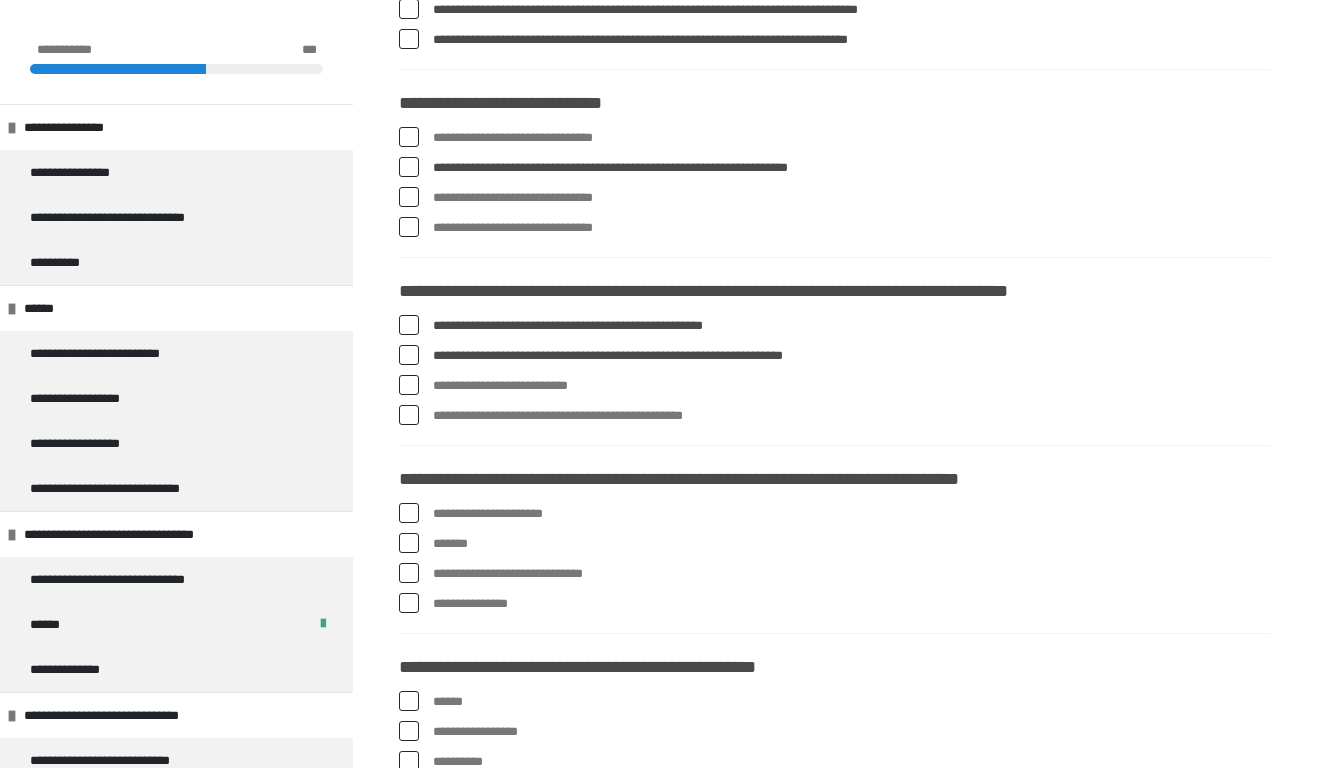 scroll, scrollTop: 1445, scrollLeft: 0, axis: vertical 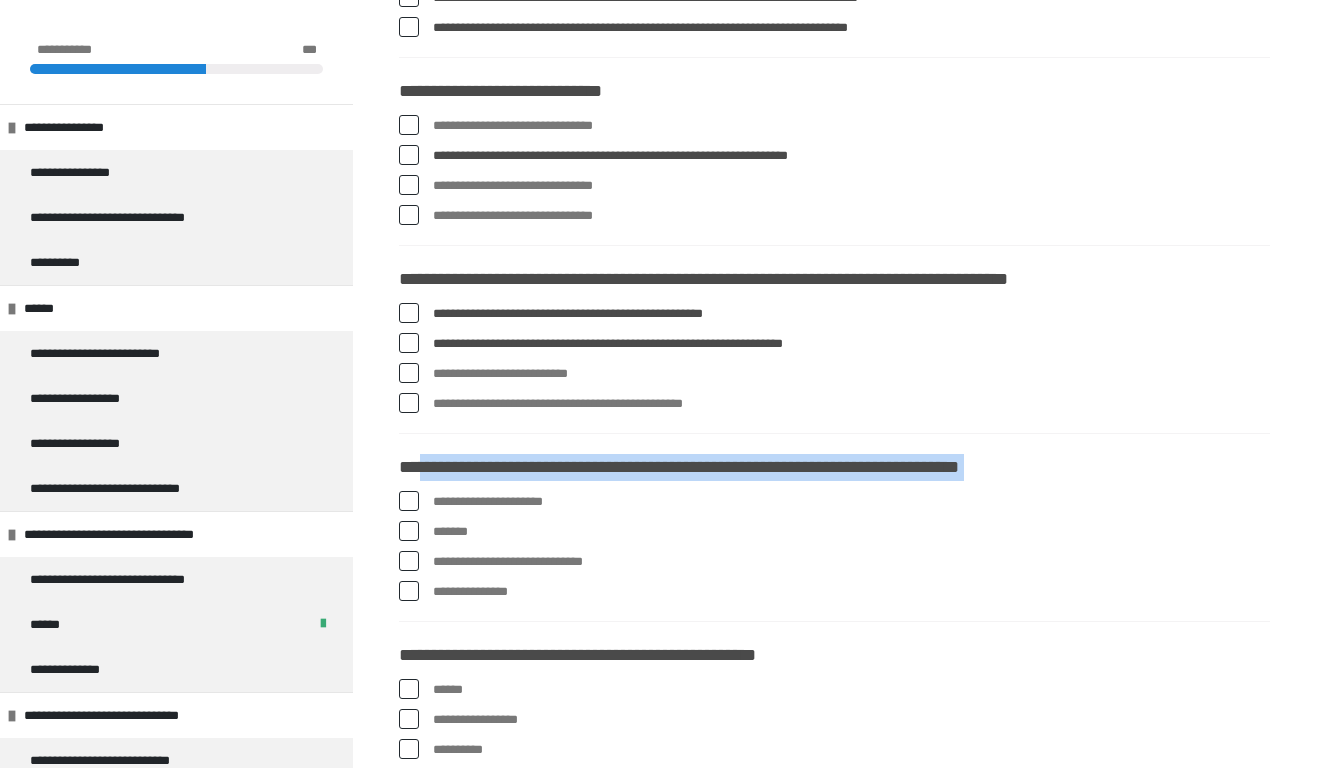 drag, startPoint x: 548, startPoint y: 593, endPoint x: 423, endPoint y: 464, distance: 179.6274 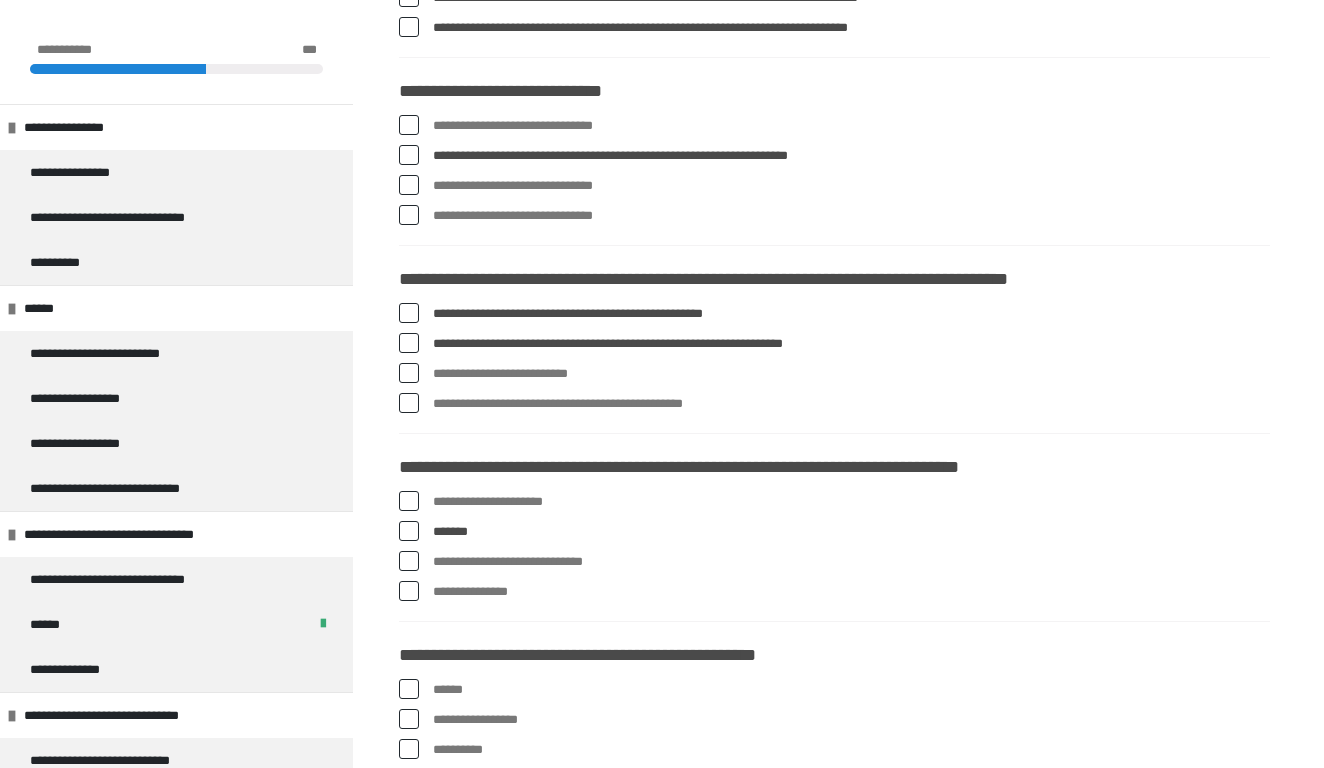 click at bounding box center (409, 561) 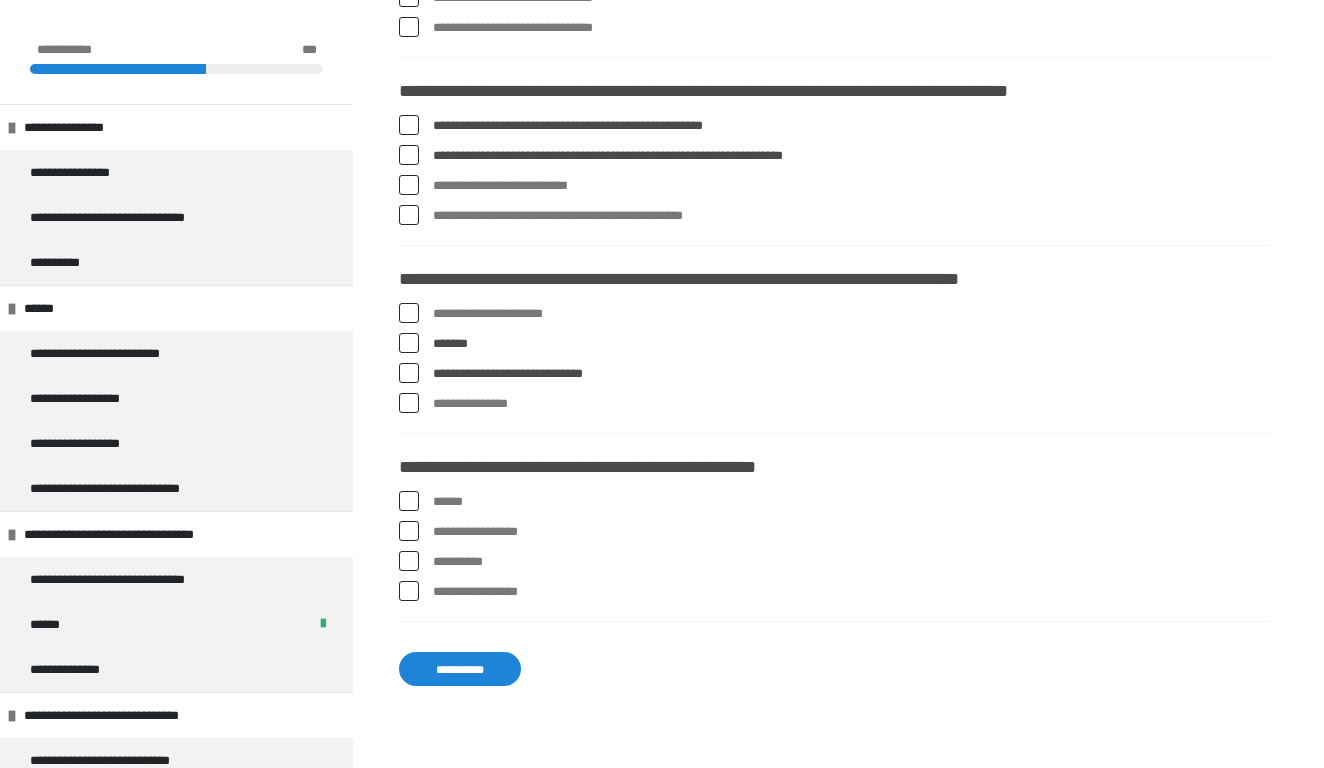 scroll, scrollTop: 1640, scrollLeft: 0, axis: vertical 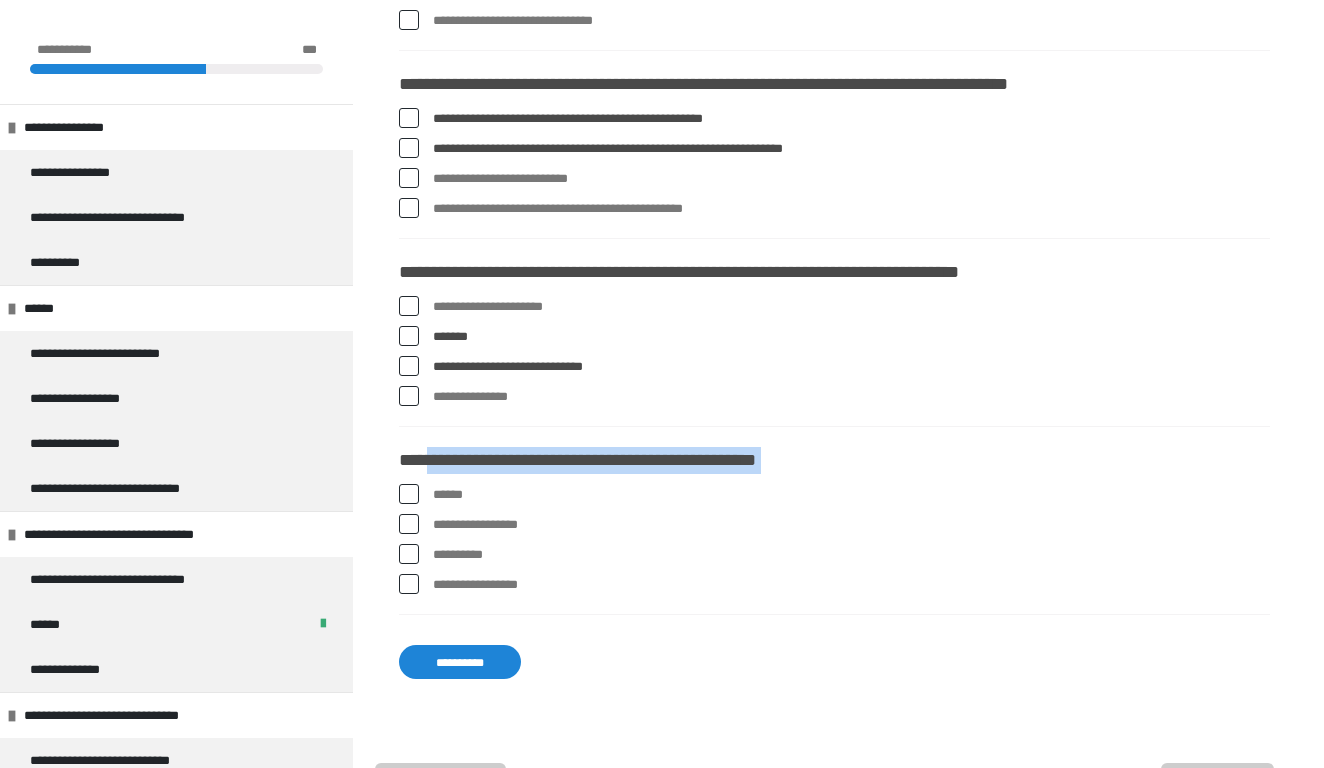drag, startPoint x: 562, startPoint y: 590, endPoint x: 433, endPoint y: 450, distance: 190.3707 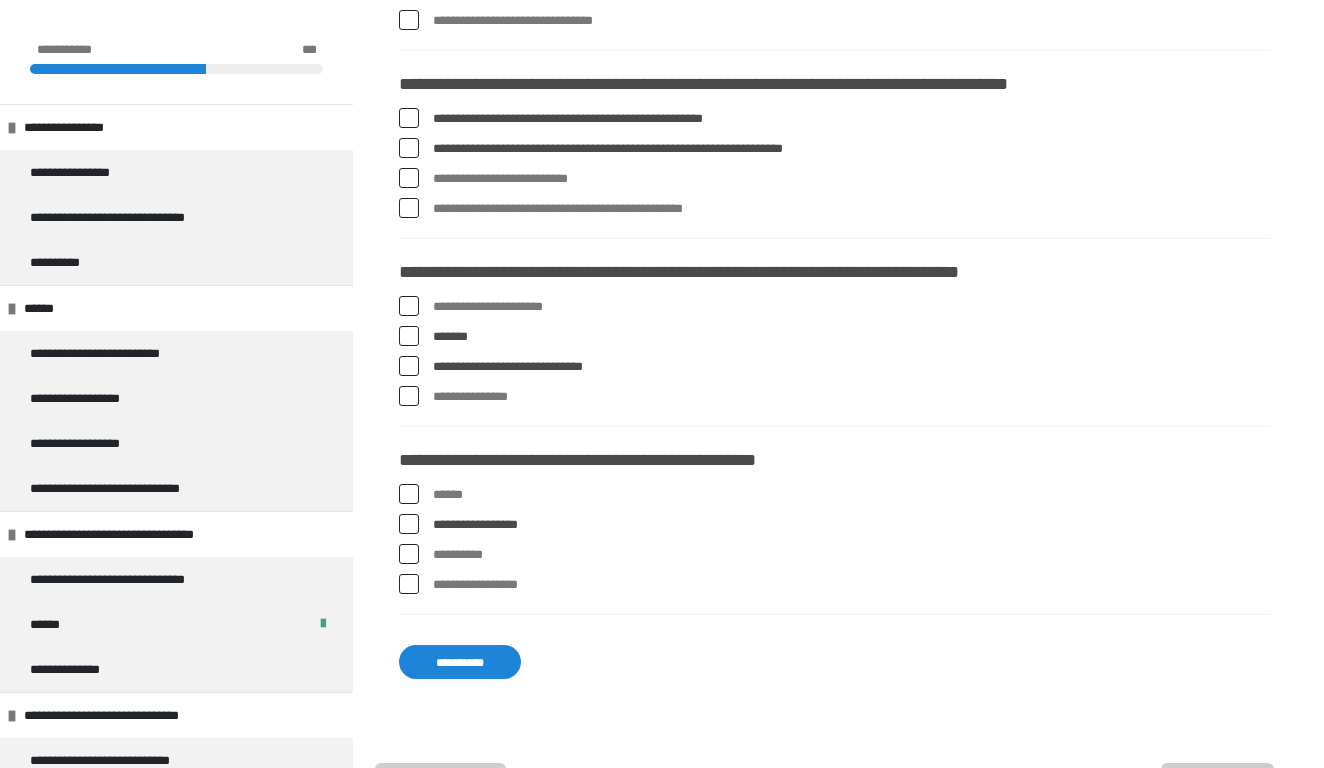 click on "**********" at bounding box center (834, 544) 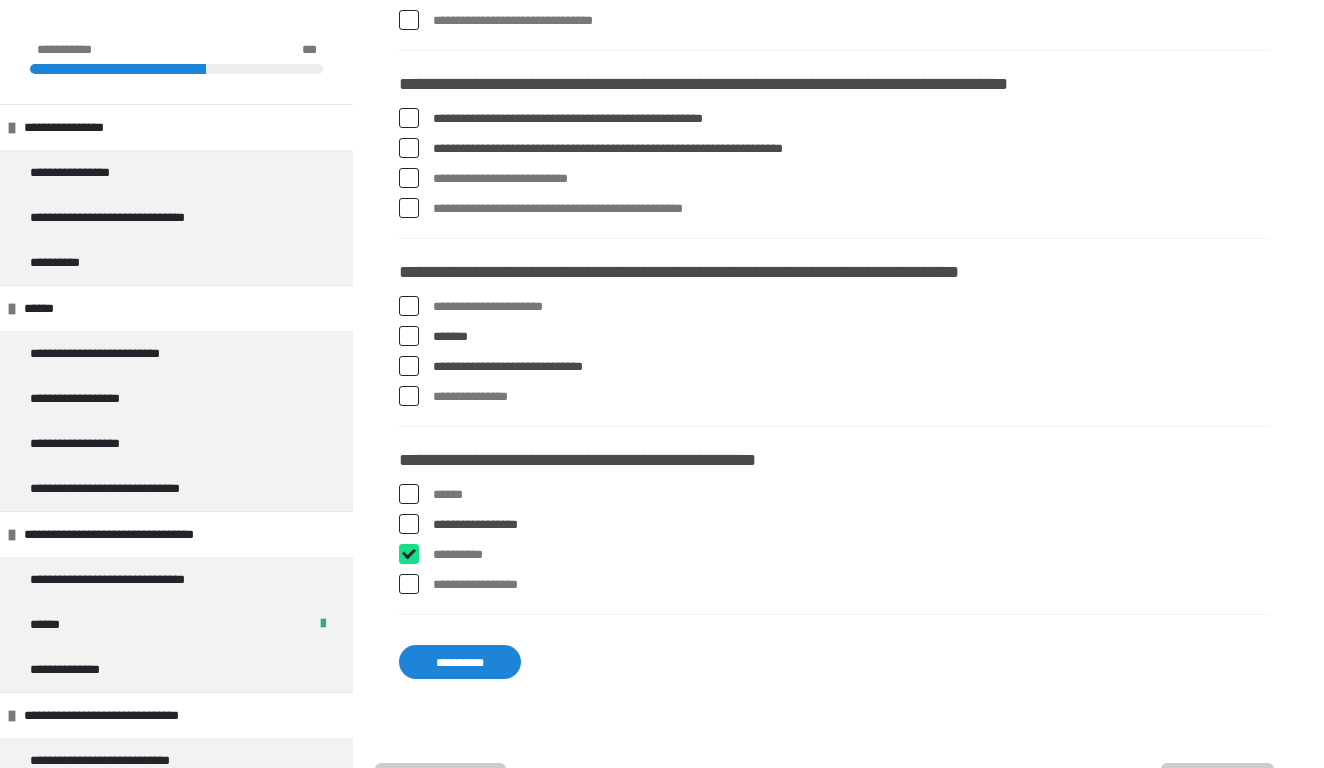 checkbox on "****" 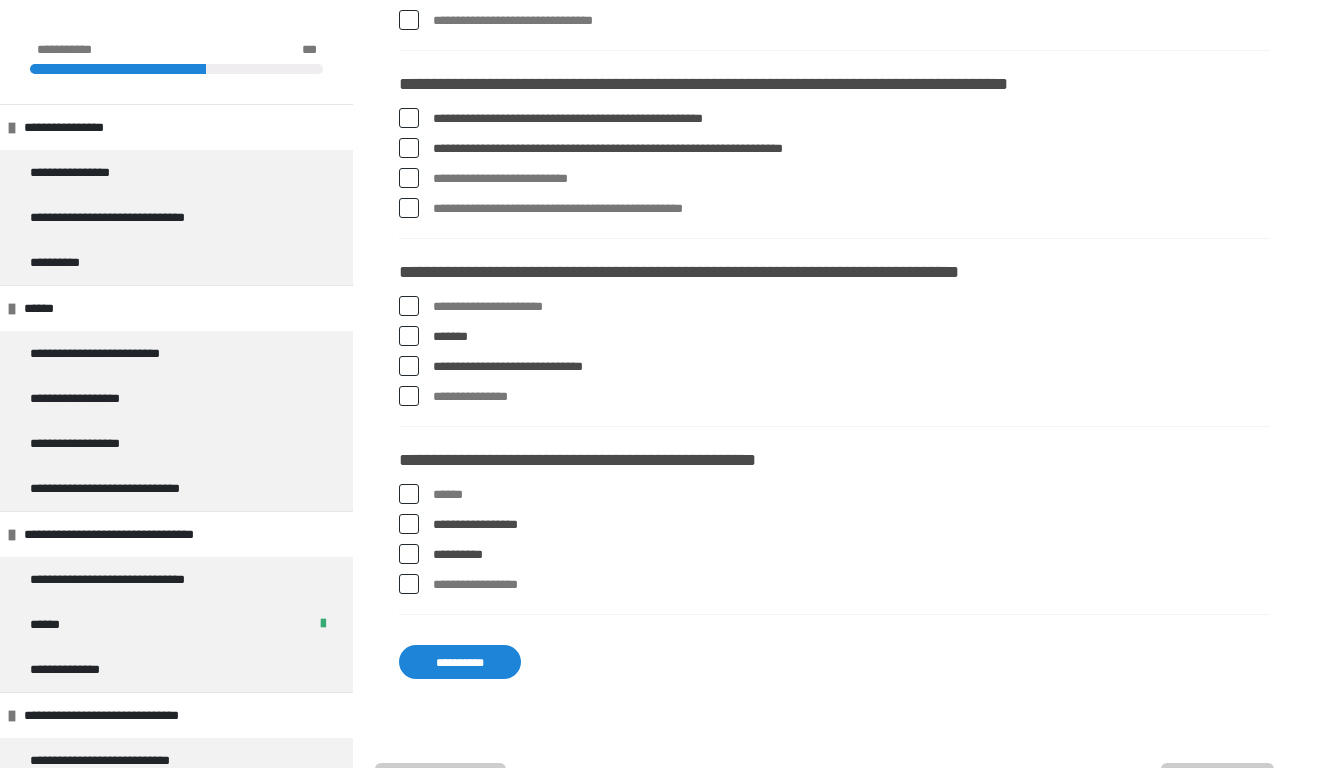 click at bounding box center (409, 584) 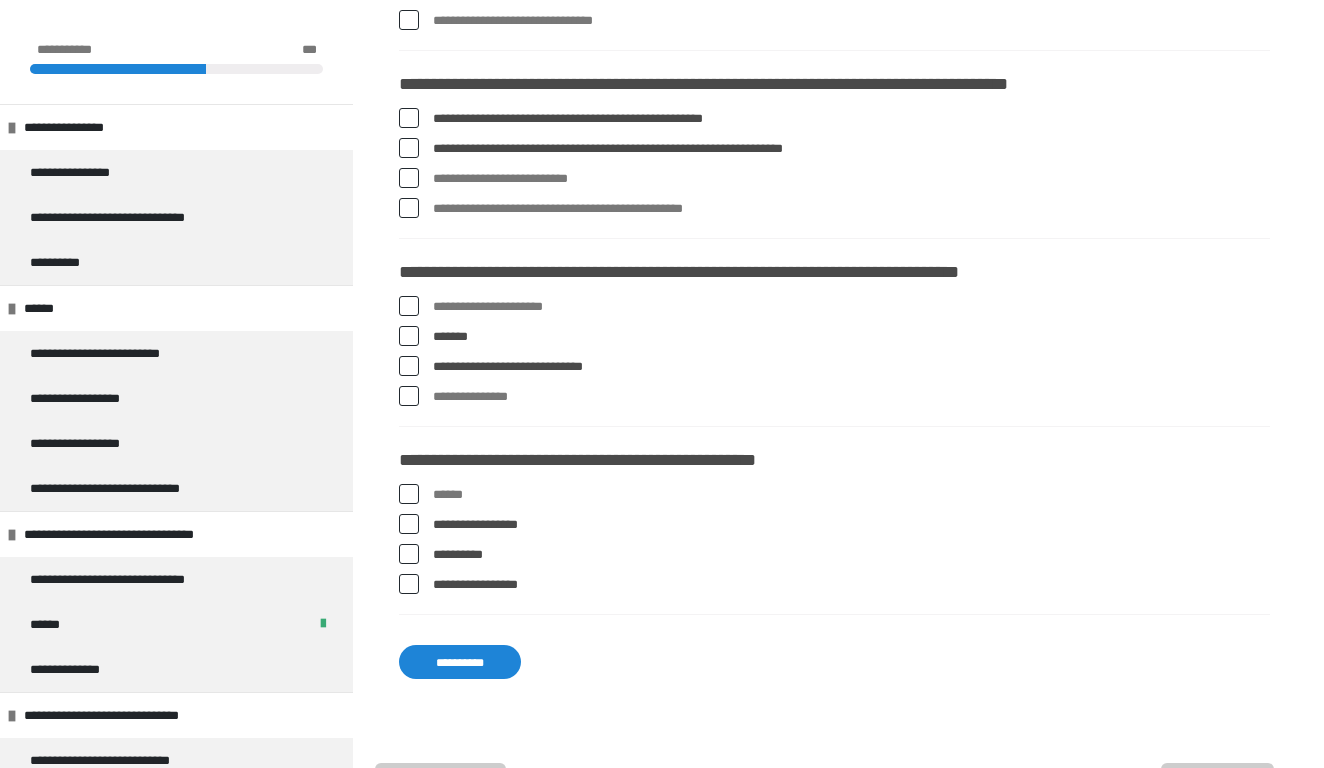 click on "**********" at bounding box center [460, 662] 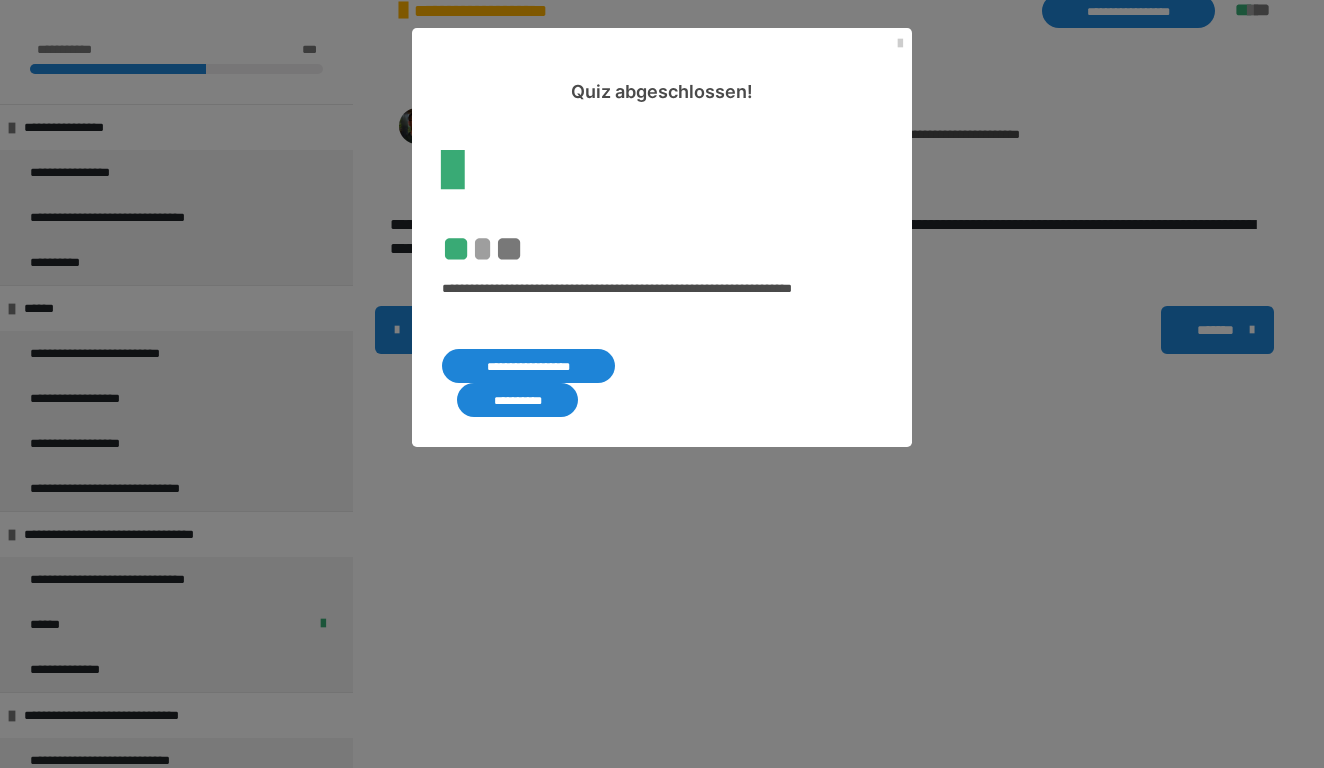 click on "**********" at bounding box center [517, 400] 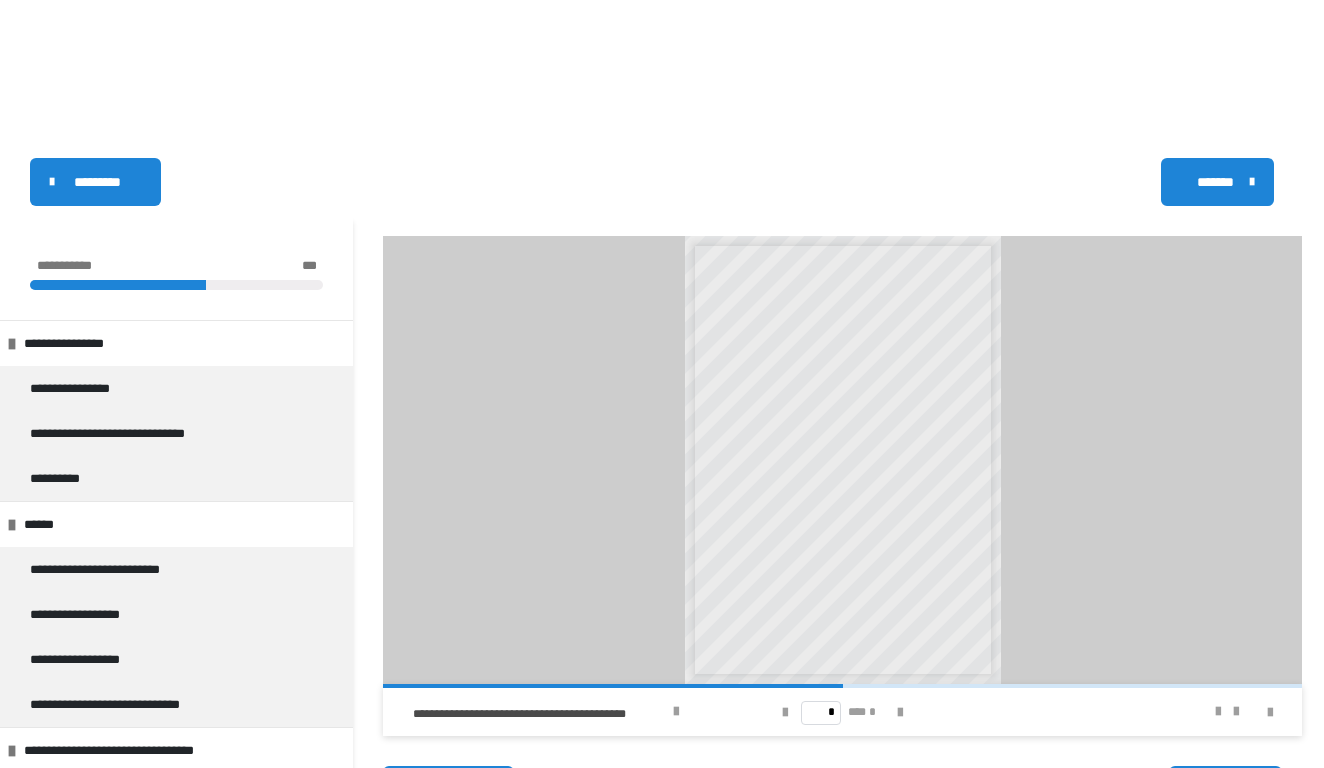 scroll, scrollTop: 79, scrollLeft: 0, axis: vertical 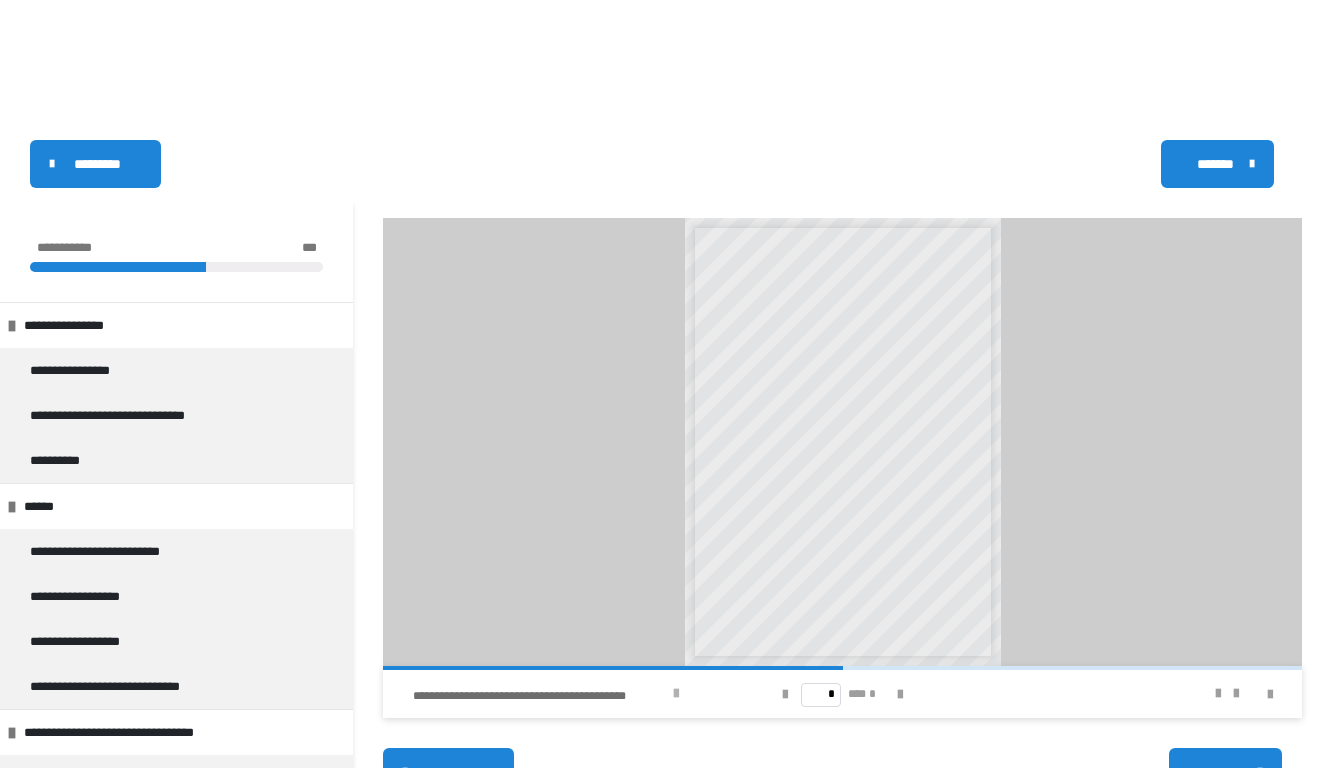 click on "**********" at bounding box center (565, 694) 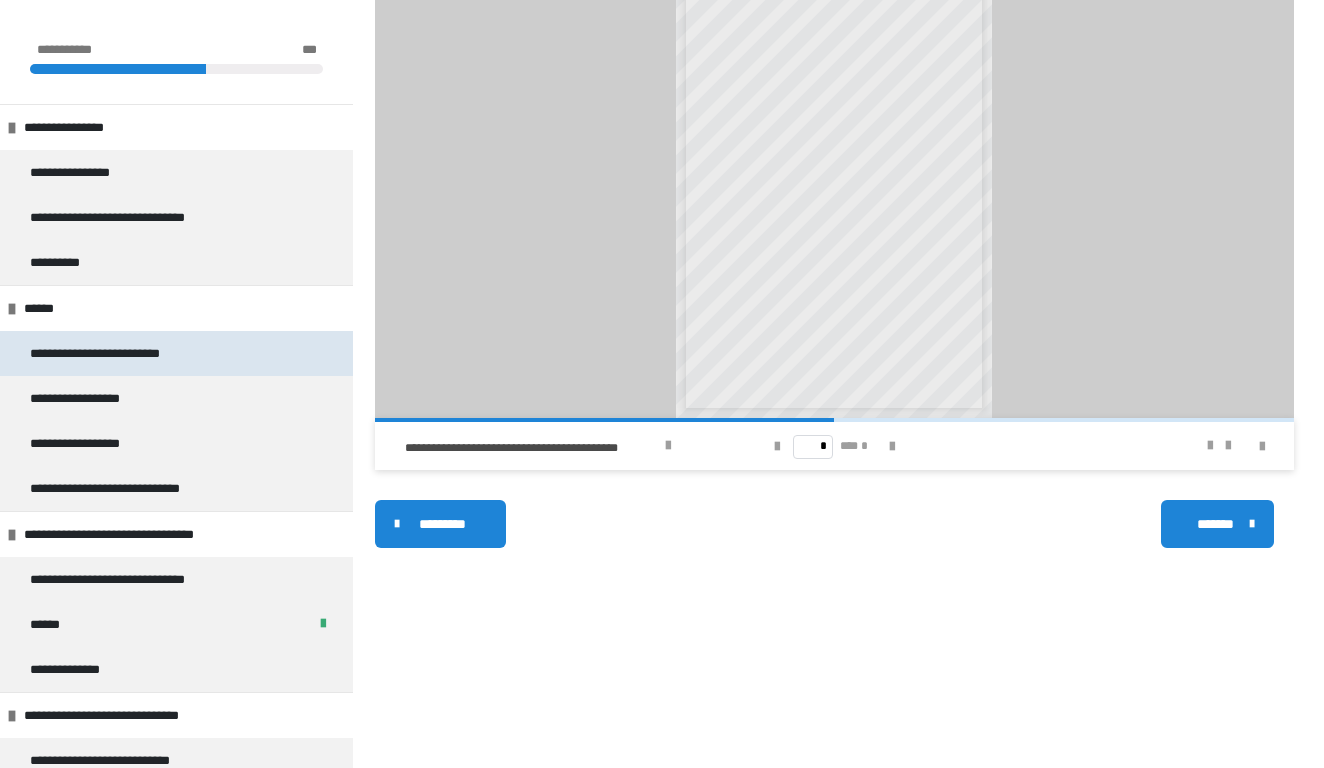 scroll, scrollTop: 327, scrollLeft: 0, axis: vertical 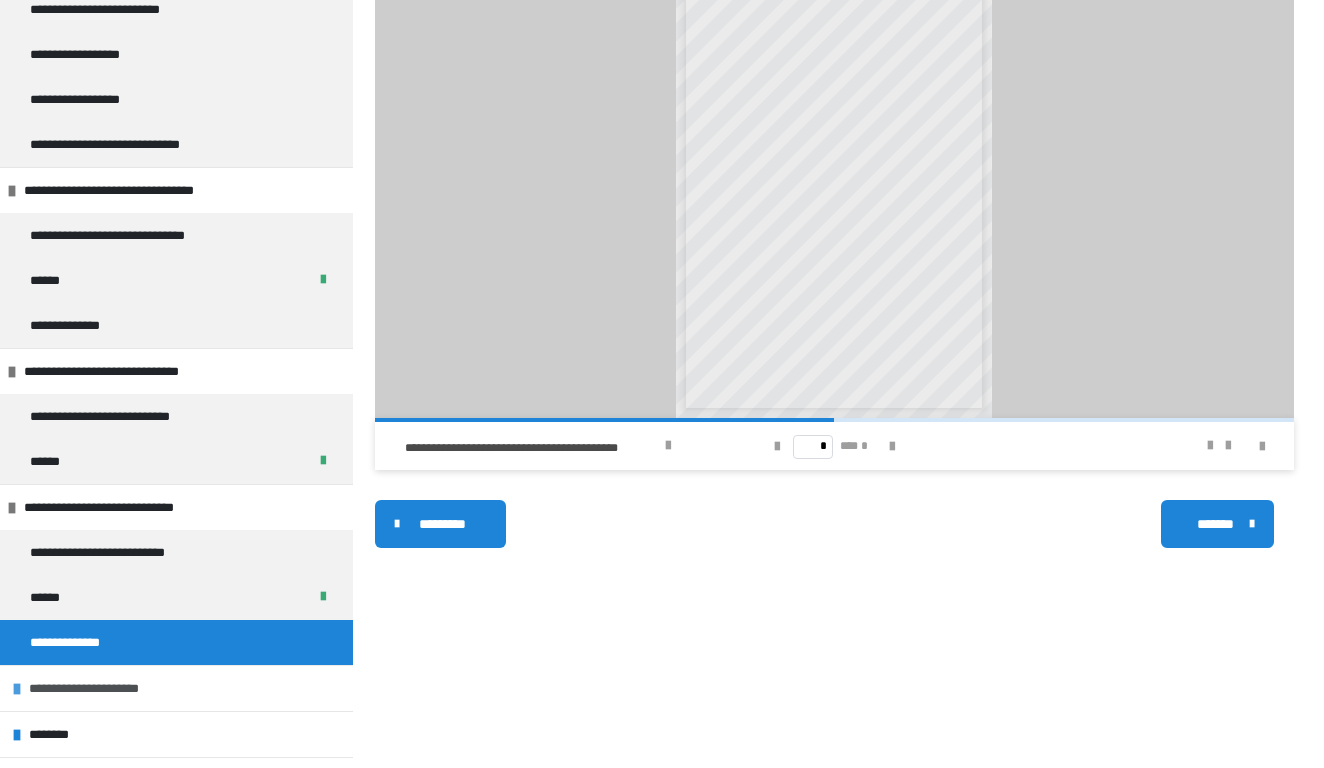click on "**********" at bounding box center [100, 688] 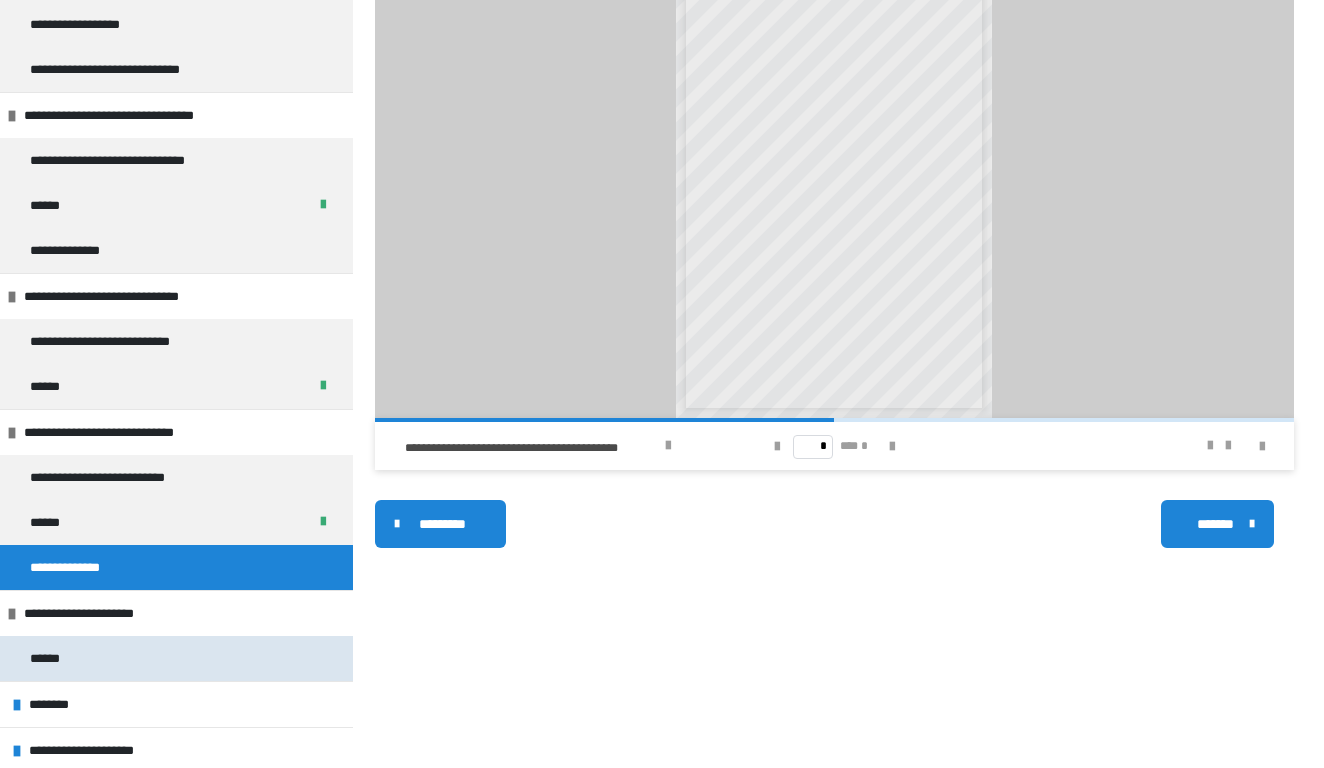 scroll, scrollTop: 419, scrollLeft: 0, axis: vertical 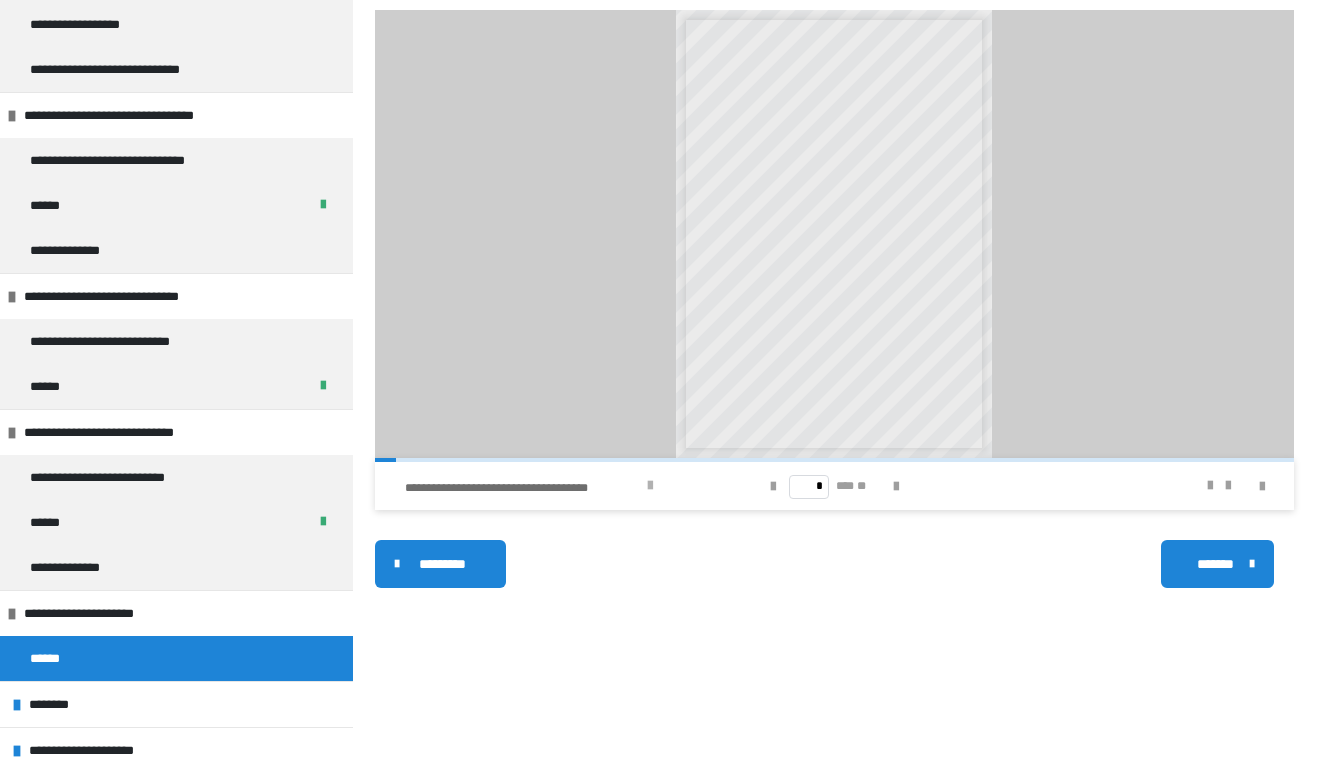 click at bounding box center [650, 486] 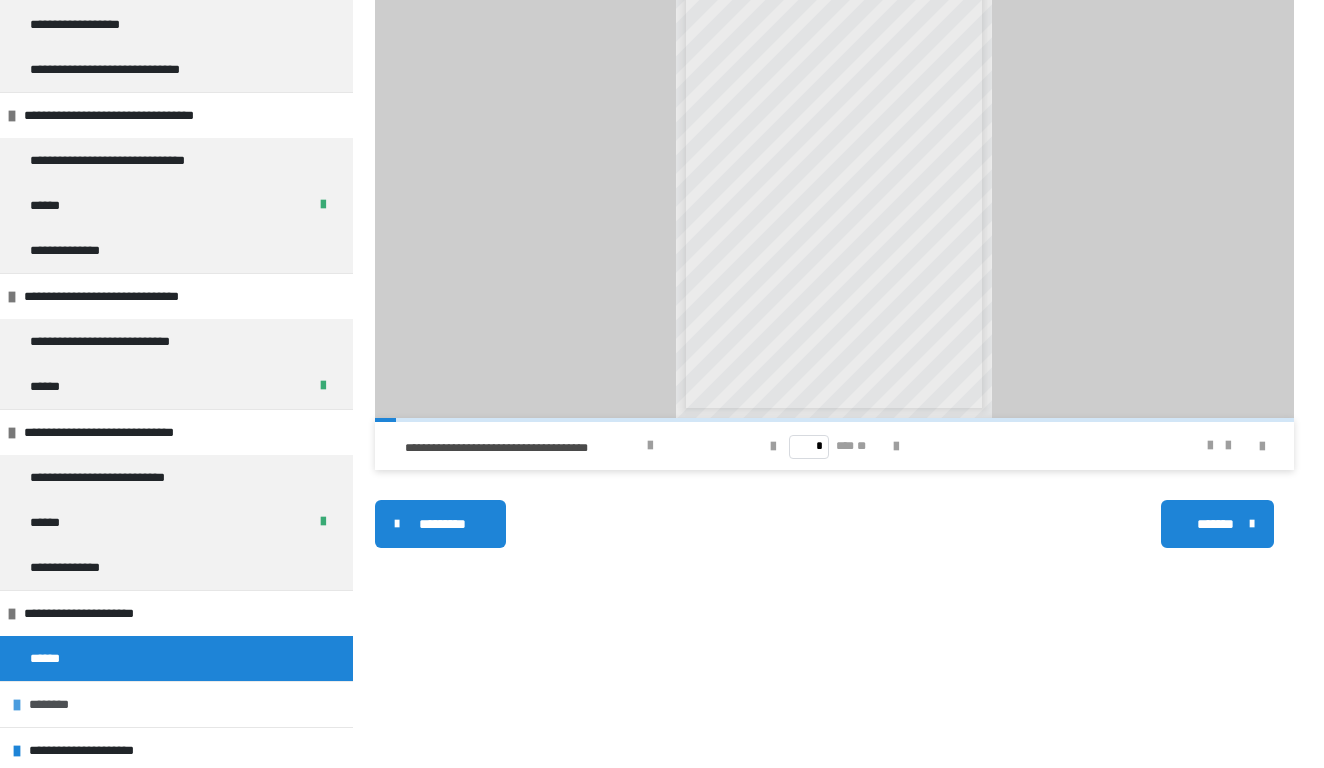 scroll, scrollTop: 327, scrollLeft: 0, axis: vertical 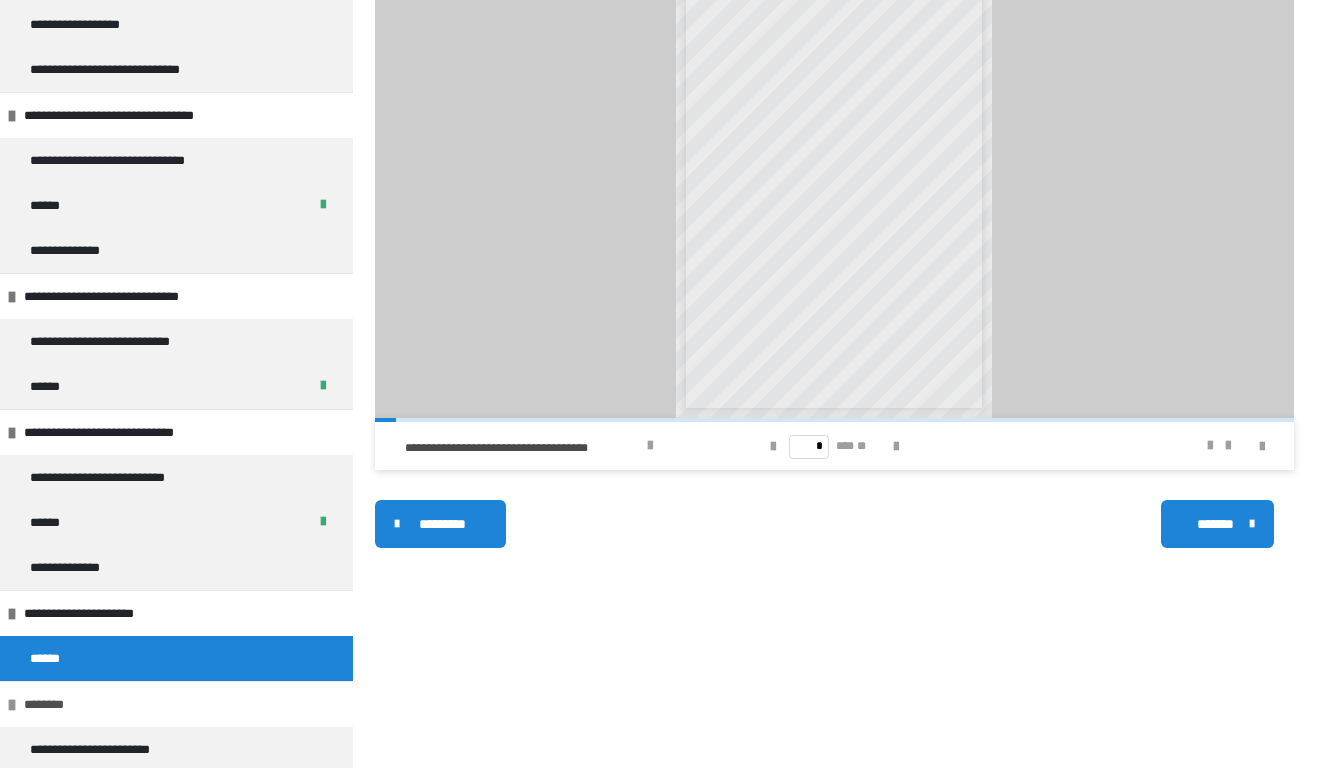 click on "********" at bounding box center (56, 704) 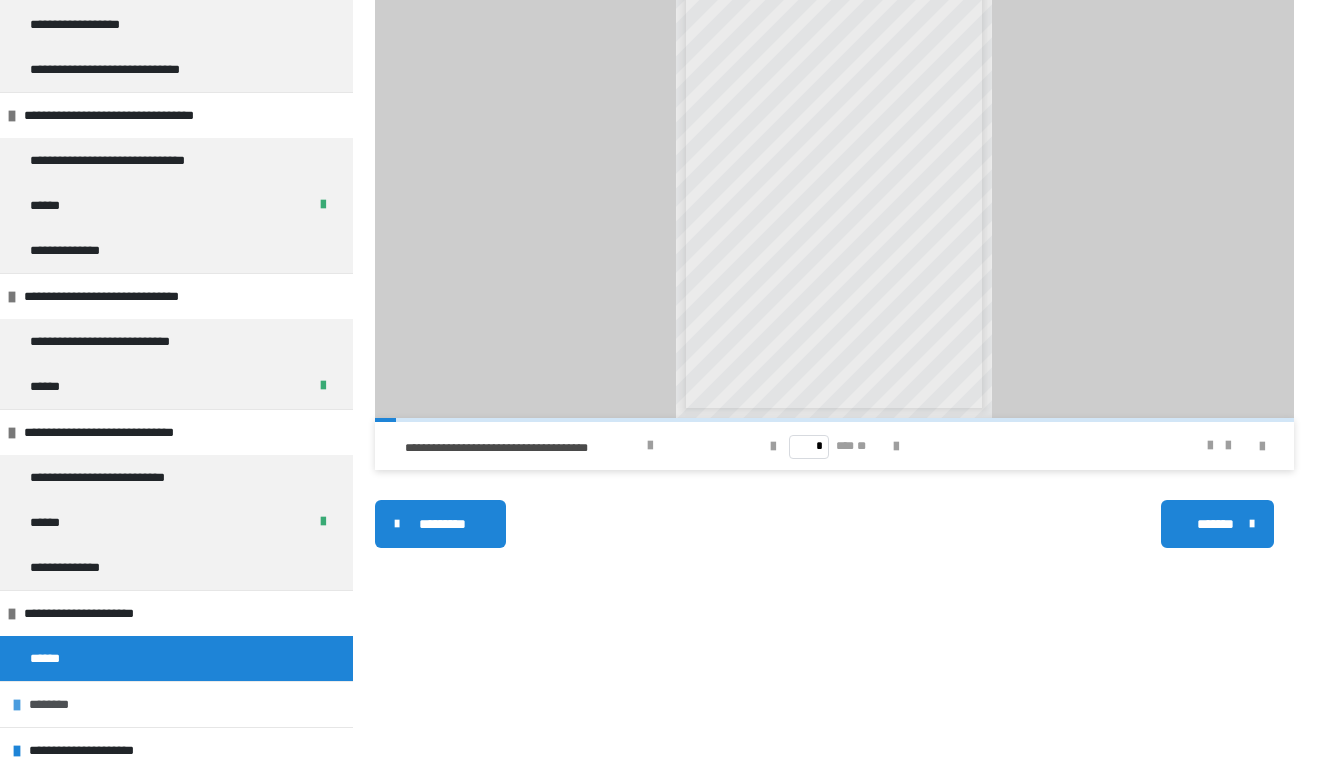 click on "********" at bounding box center [61, 704] 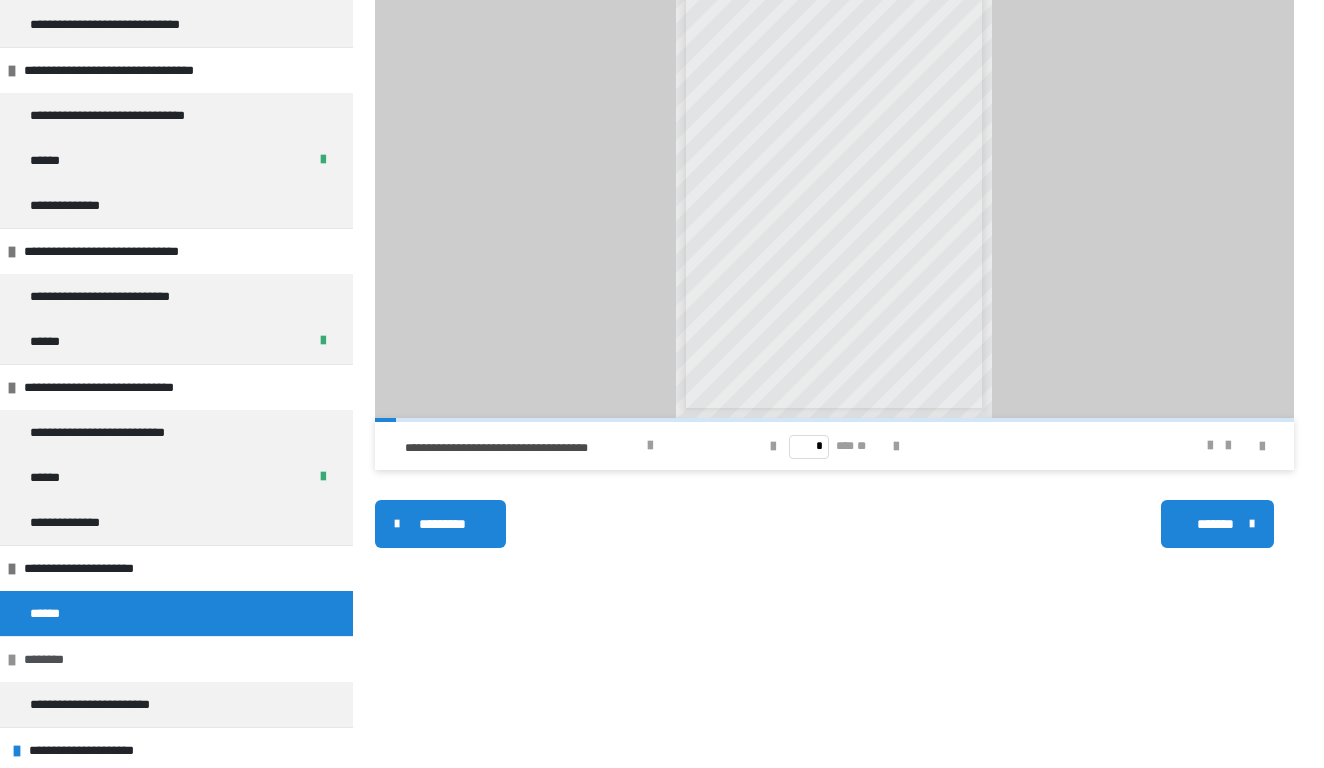 scroll, scrollTop: 464, scrollLeft: 0, axis: vertical 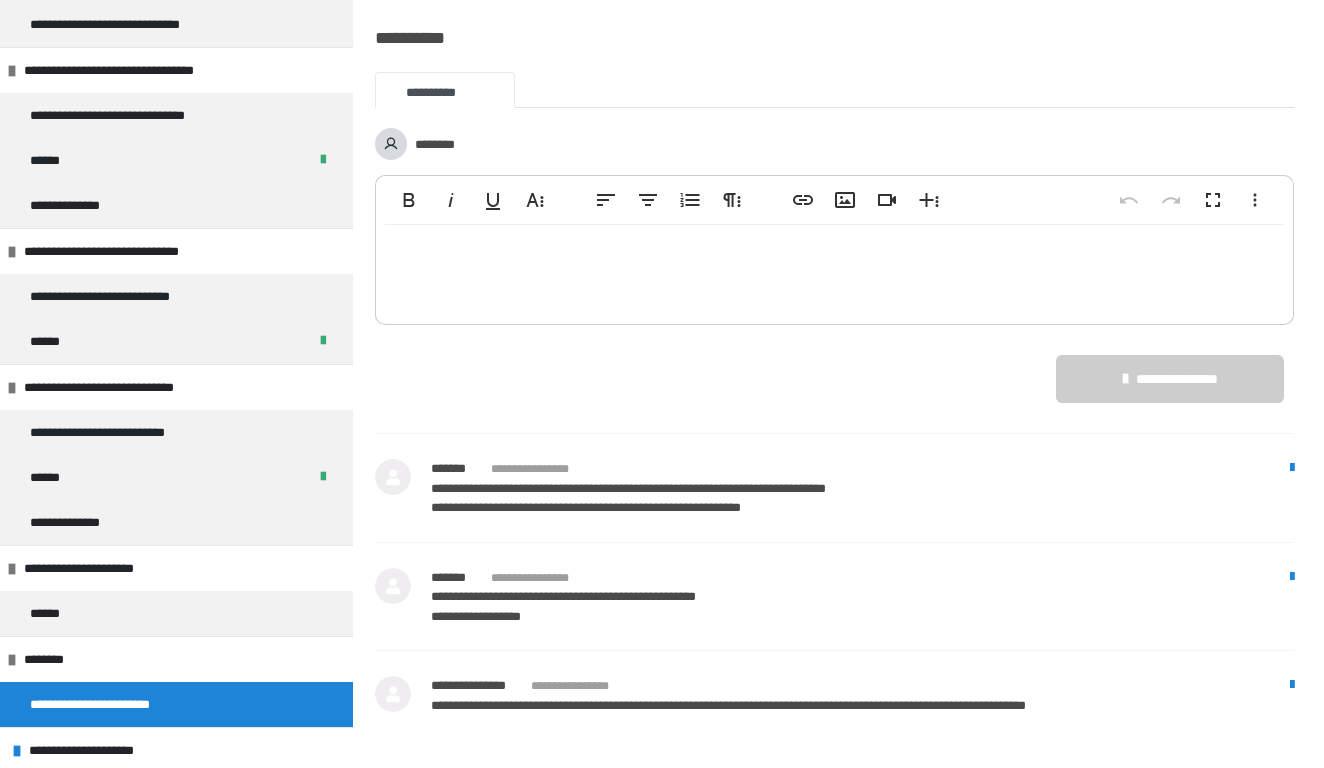 click at bounding box center (834, 270) 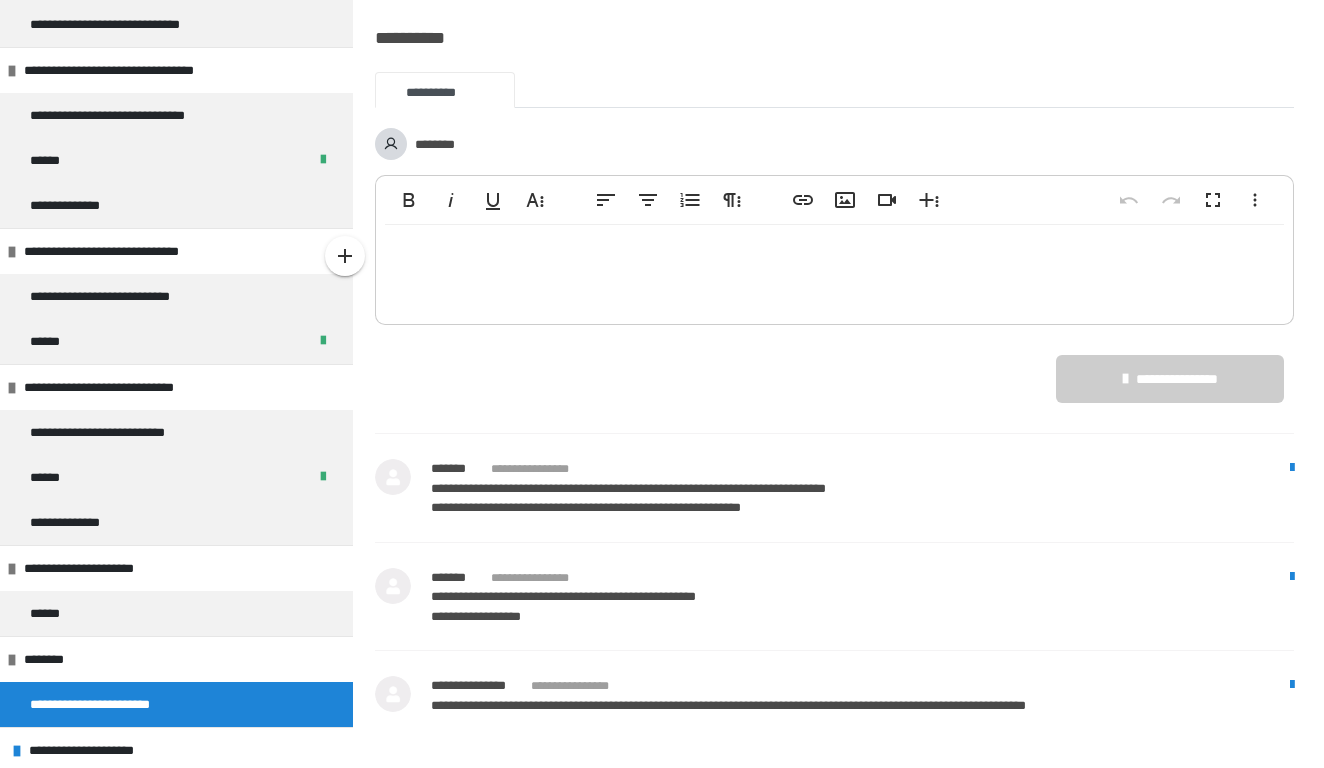 type 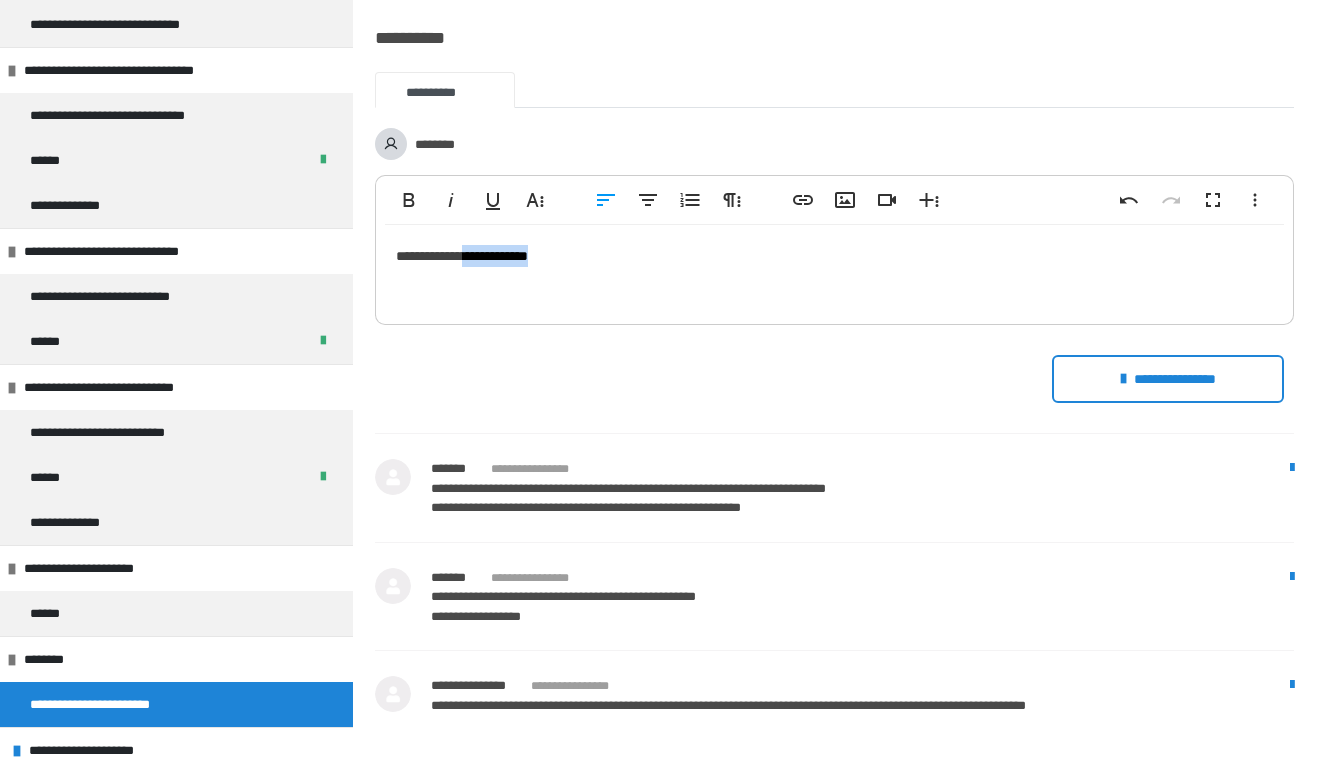 drag, startPoint x: 490, startPoint y: 253, endPoint x: 542, endPoint y: 339, distance: 100.49876 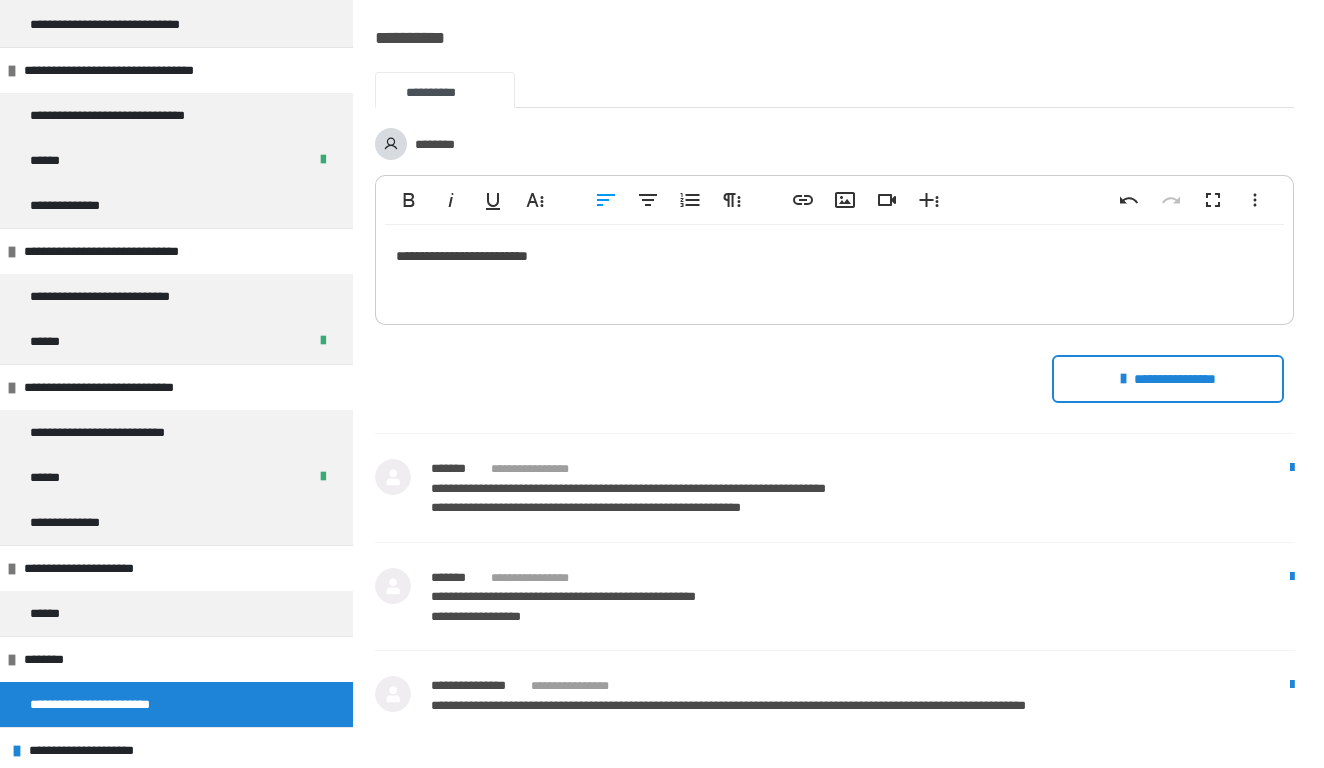 click on "**********" at bounding box center (834, 270) 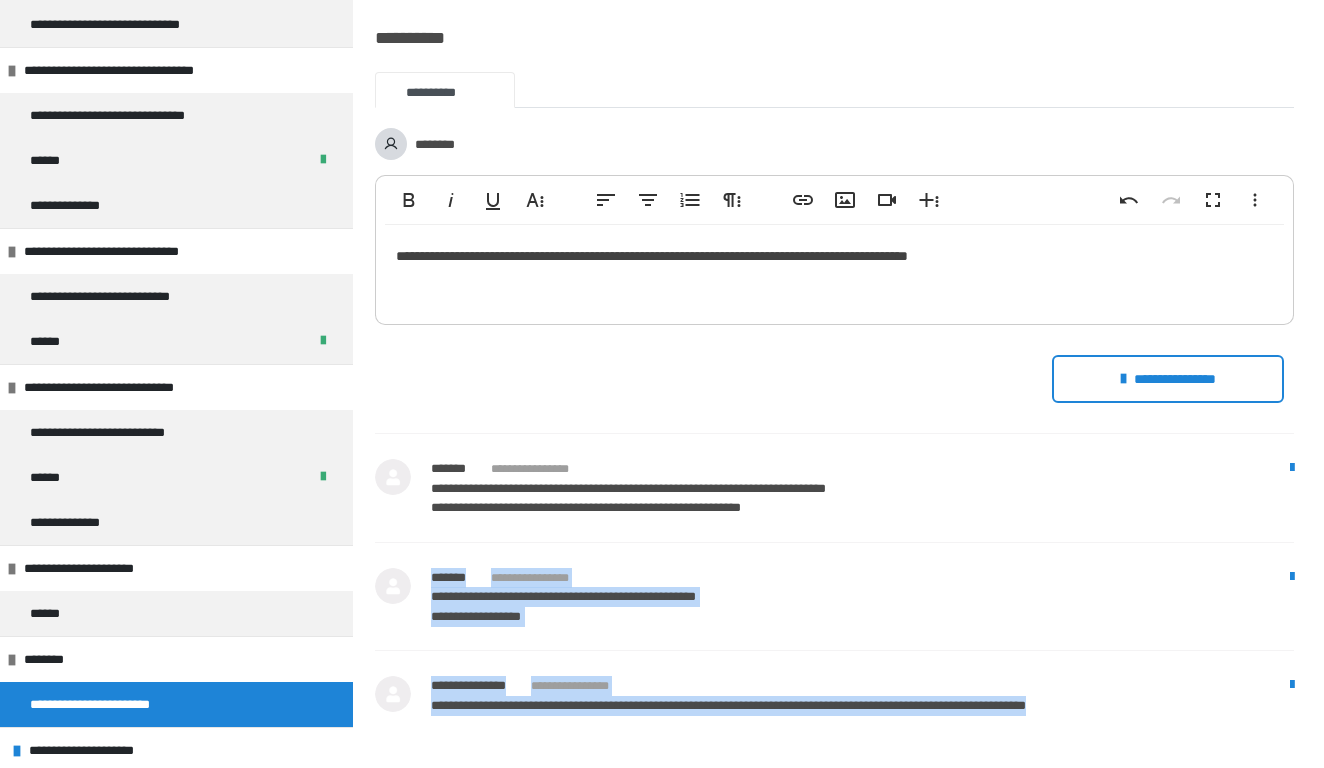 drag, startPoint x: 905, startPoint y: 514, endPoint x: 1404, endPoint y: 704, distance: 533.9485 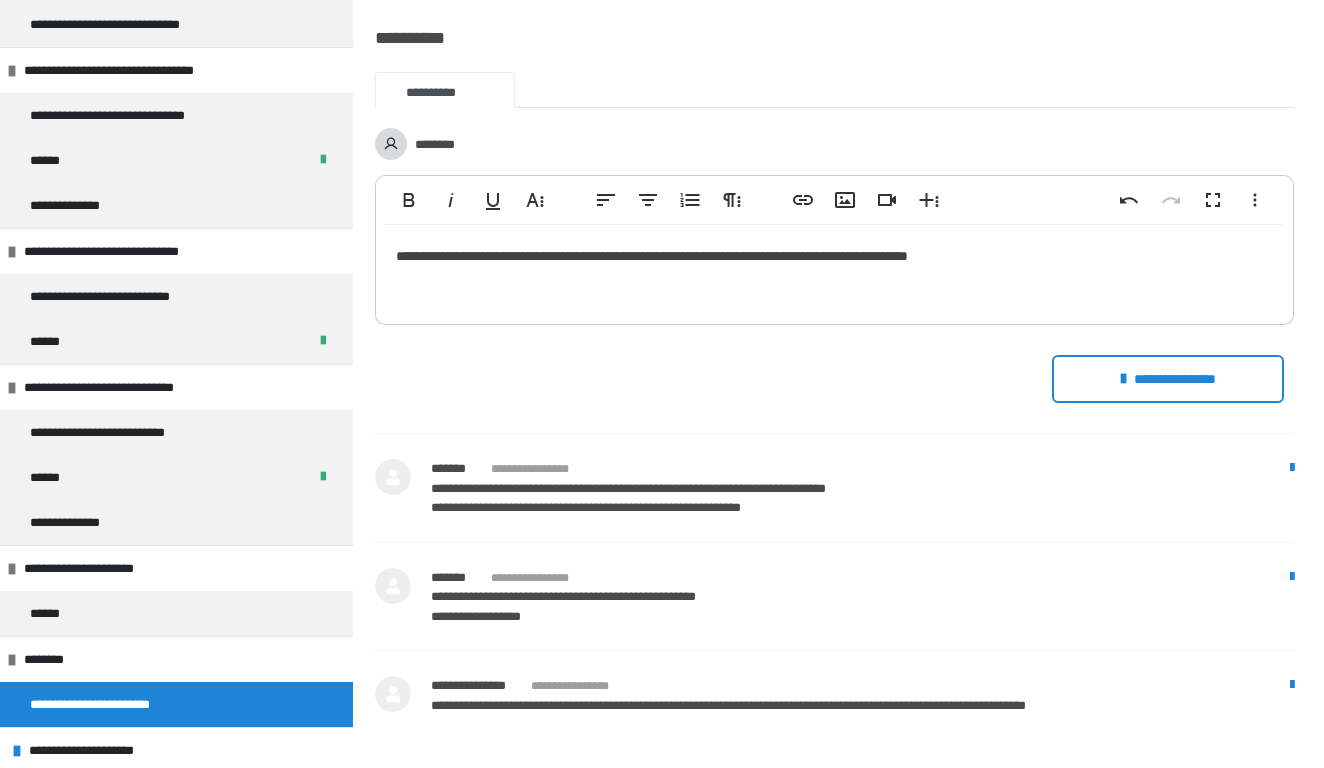 click on "**********" at bounding box center [834, 270] 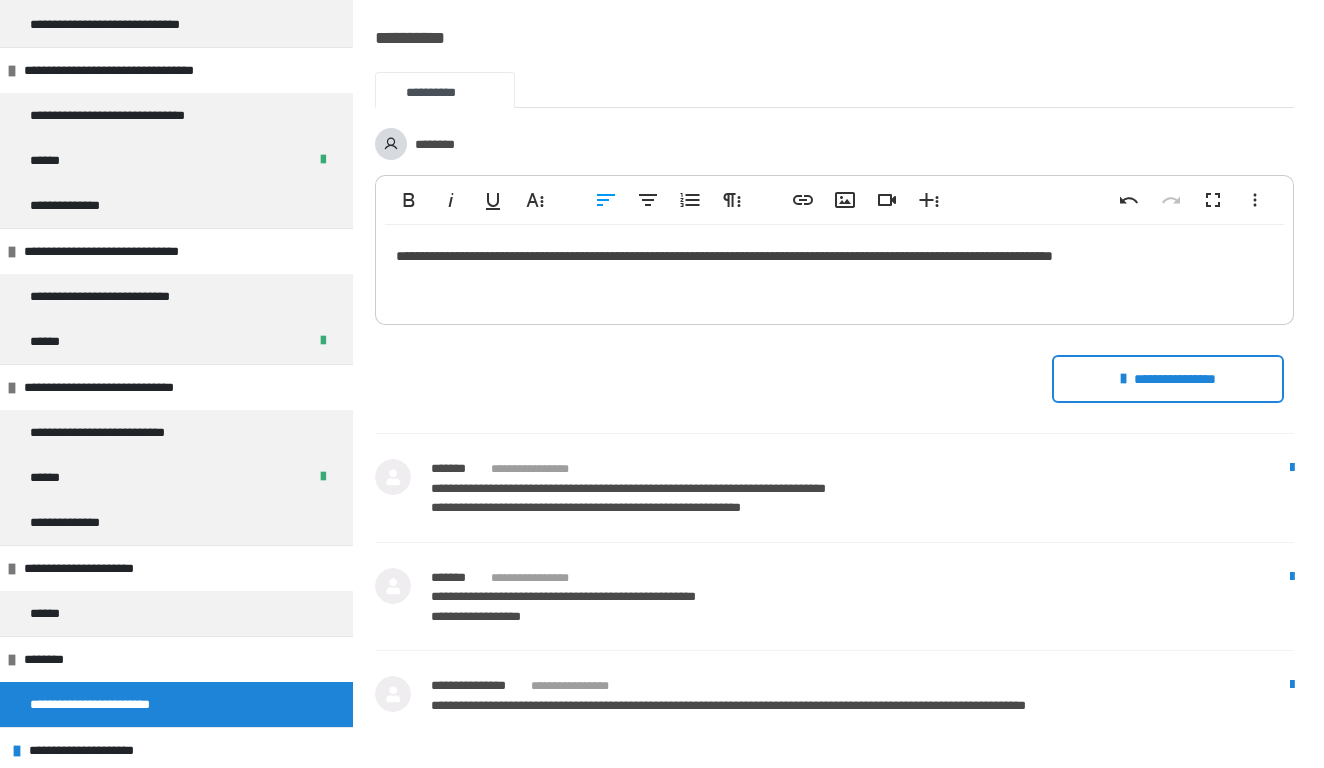 click on "**********" at bounding box center (1168, 379) 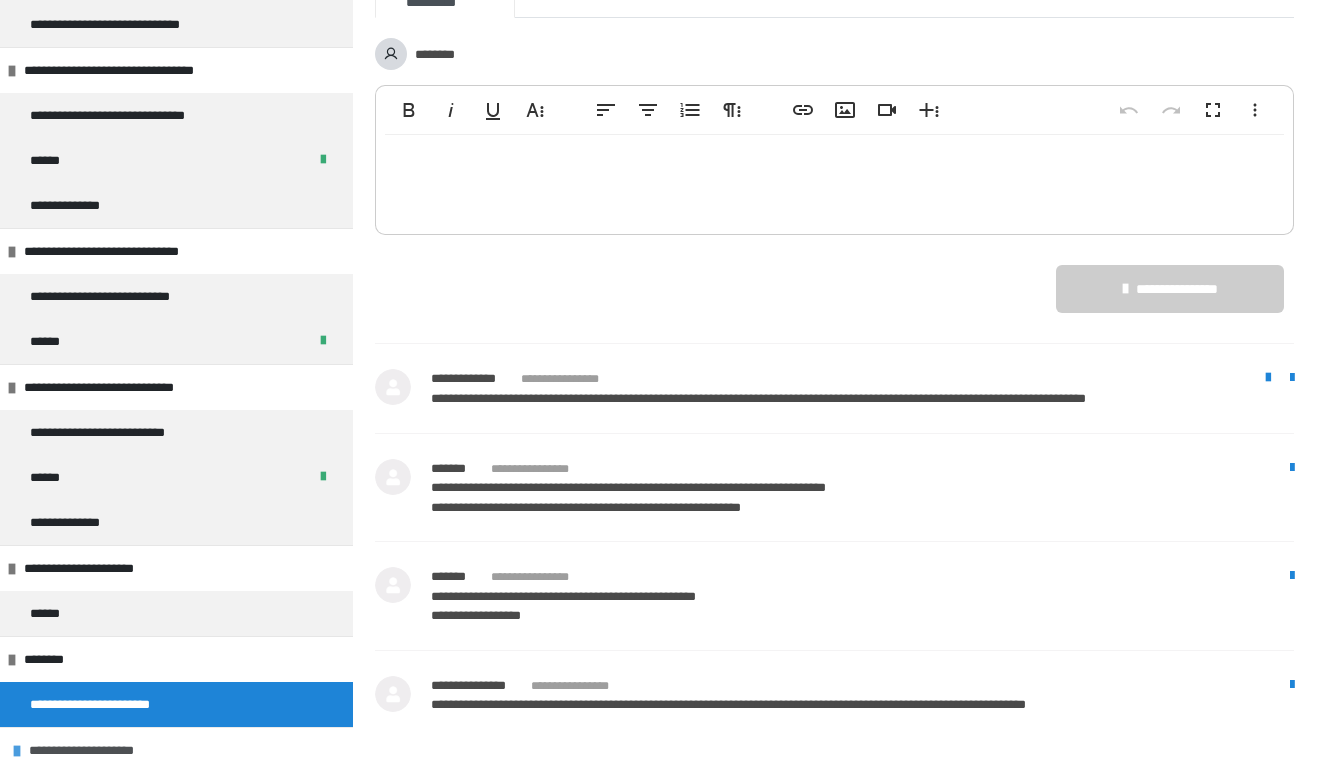 scroll, scrollTop: 667, scrollLeft: 0, axis: vertical 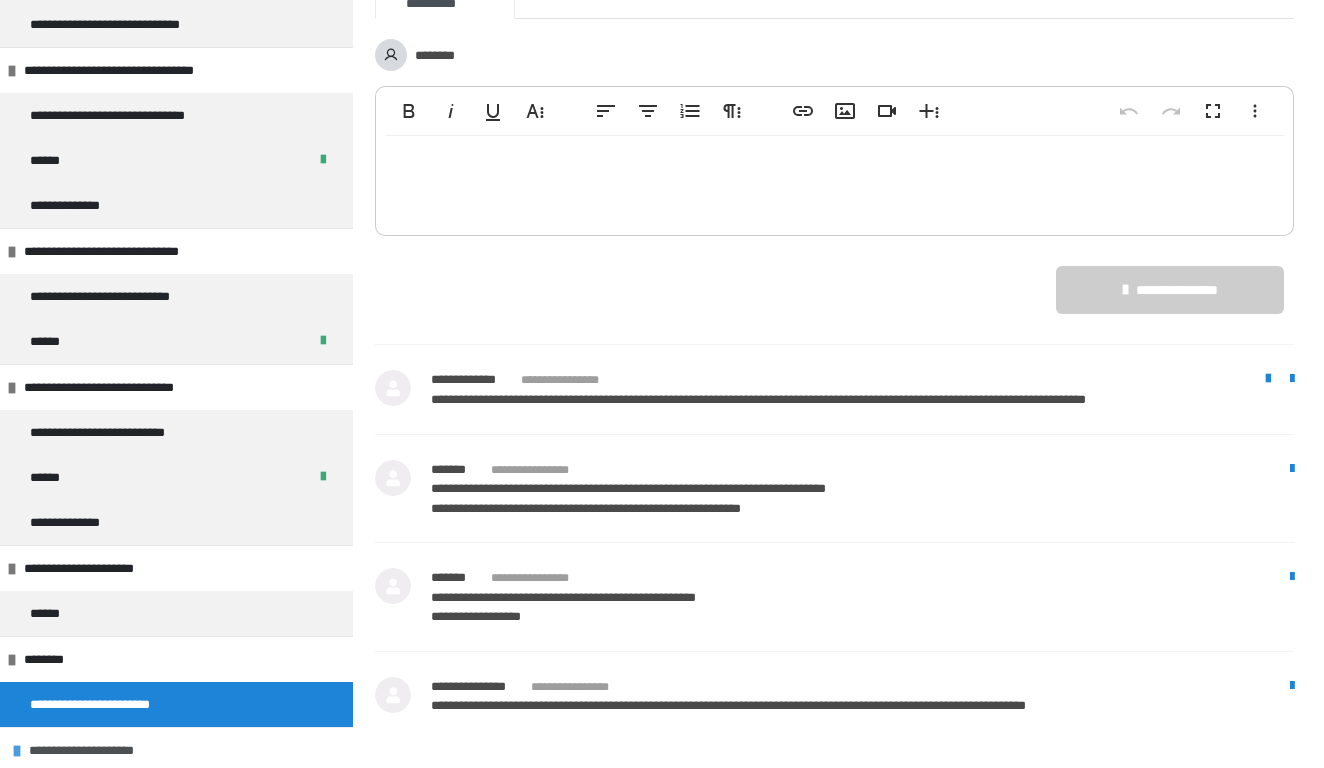click on "**********" at bounding box center (107, 750) 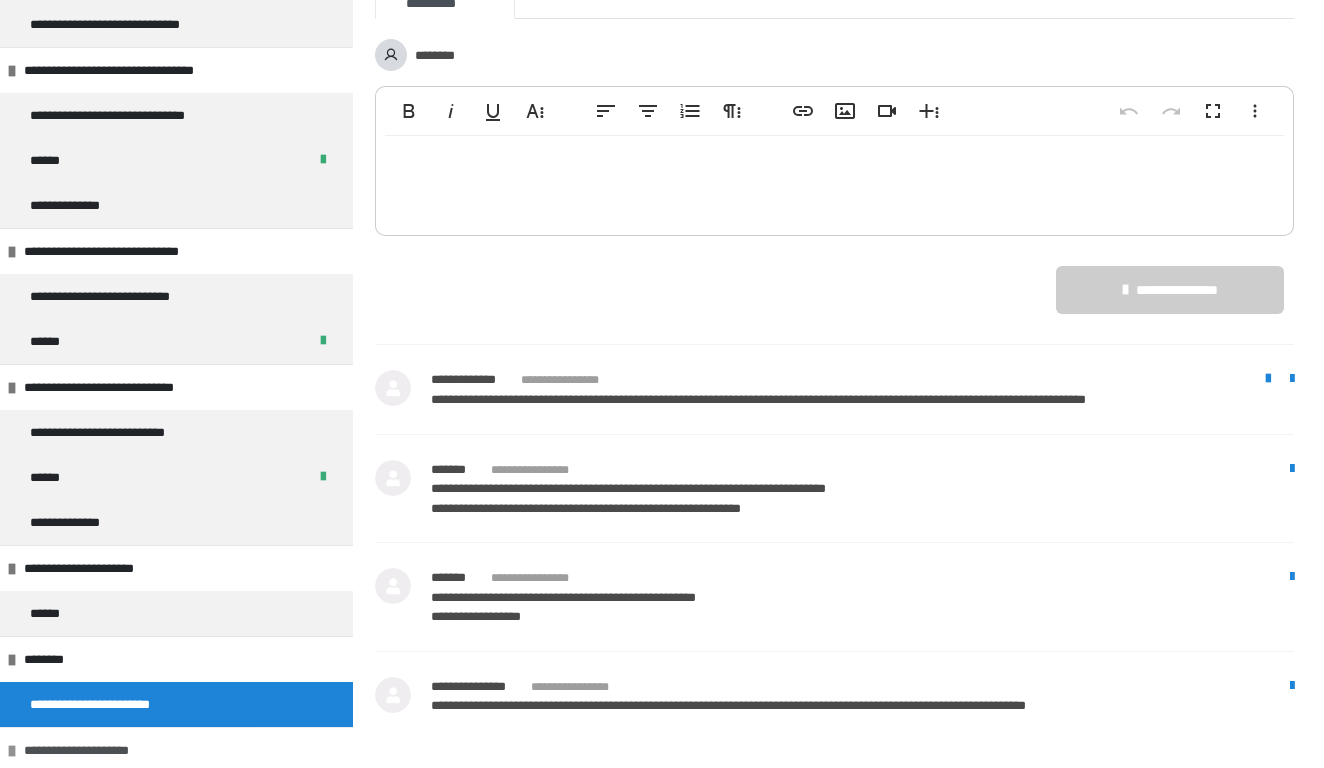click on "**********" at bounding box center (102, 750) 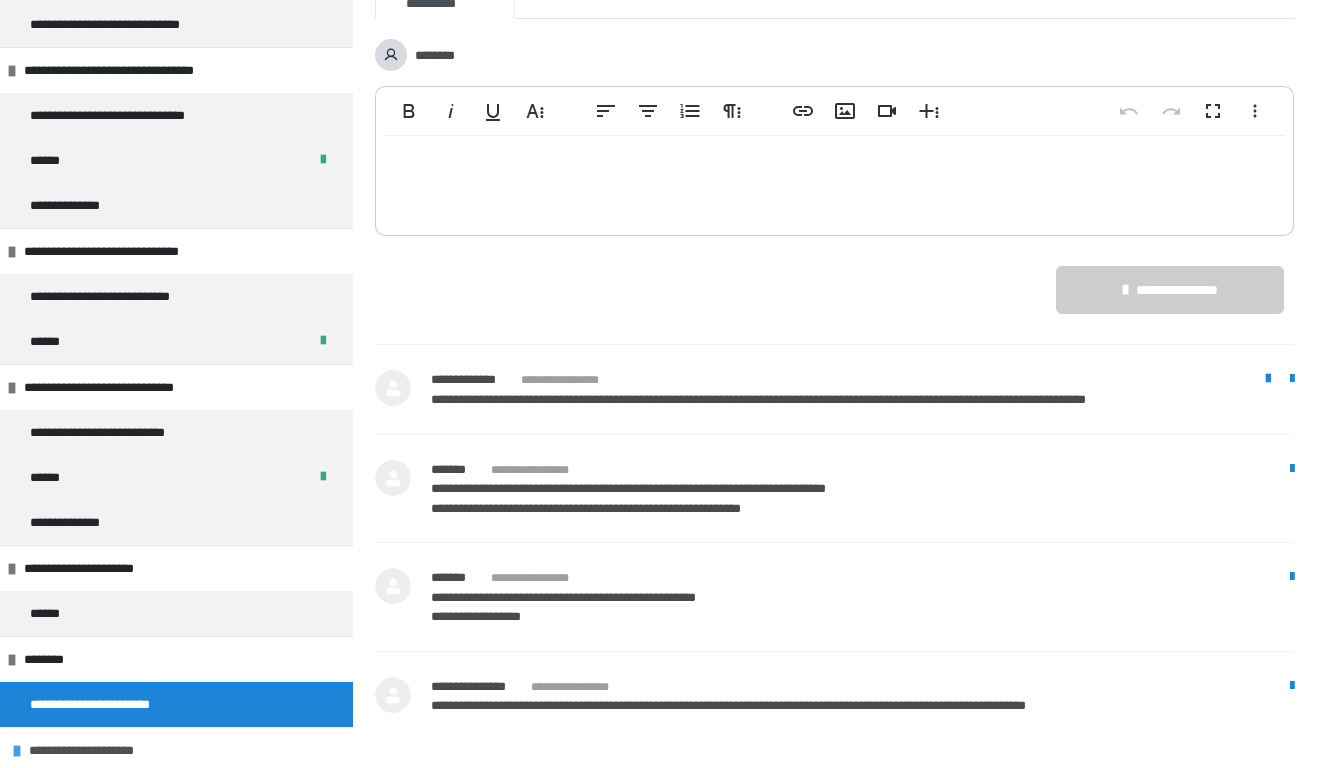 click on "**********" at bounding box center (107, 750) 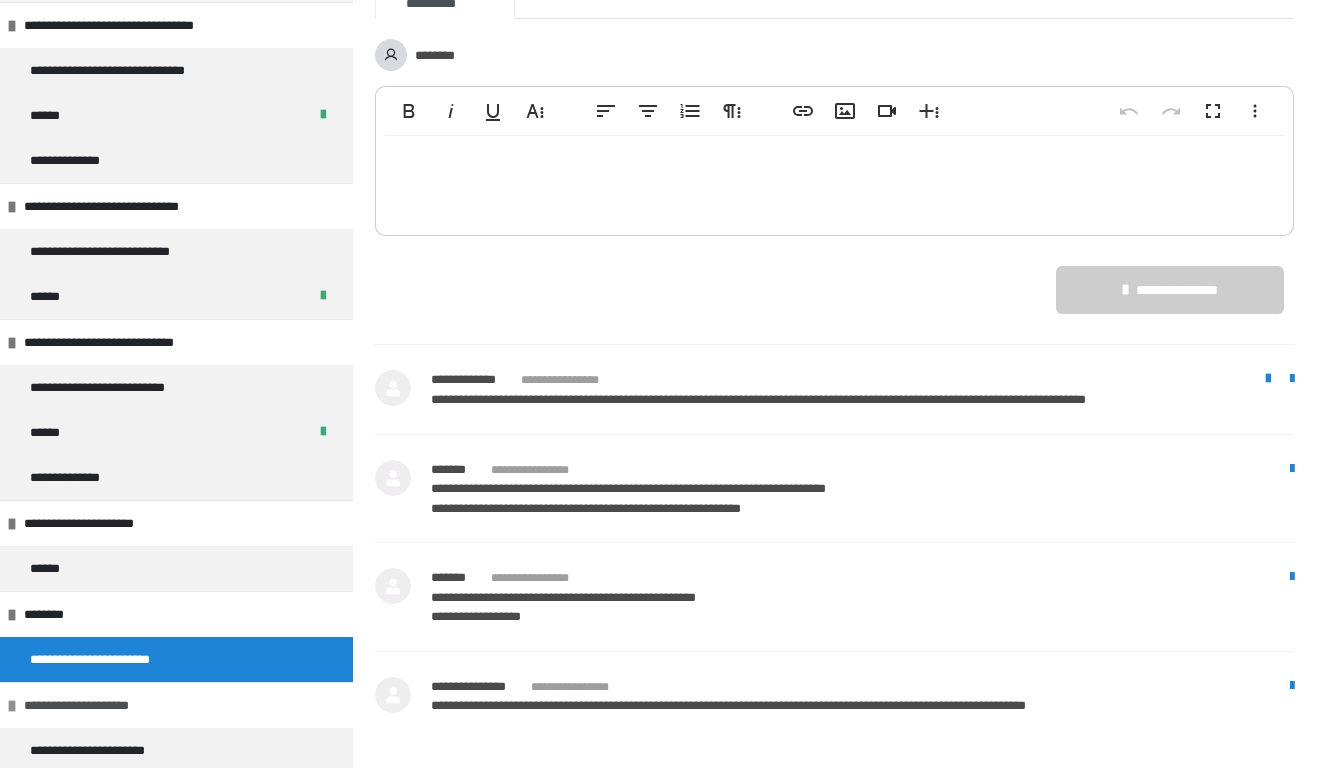scroll, scrollTop: 509, scrollLeft: 0, axis: vertical 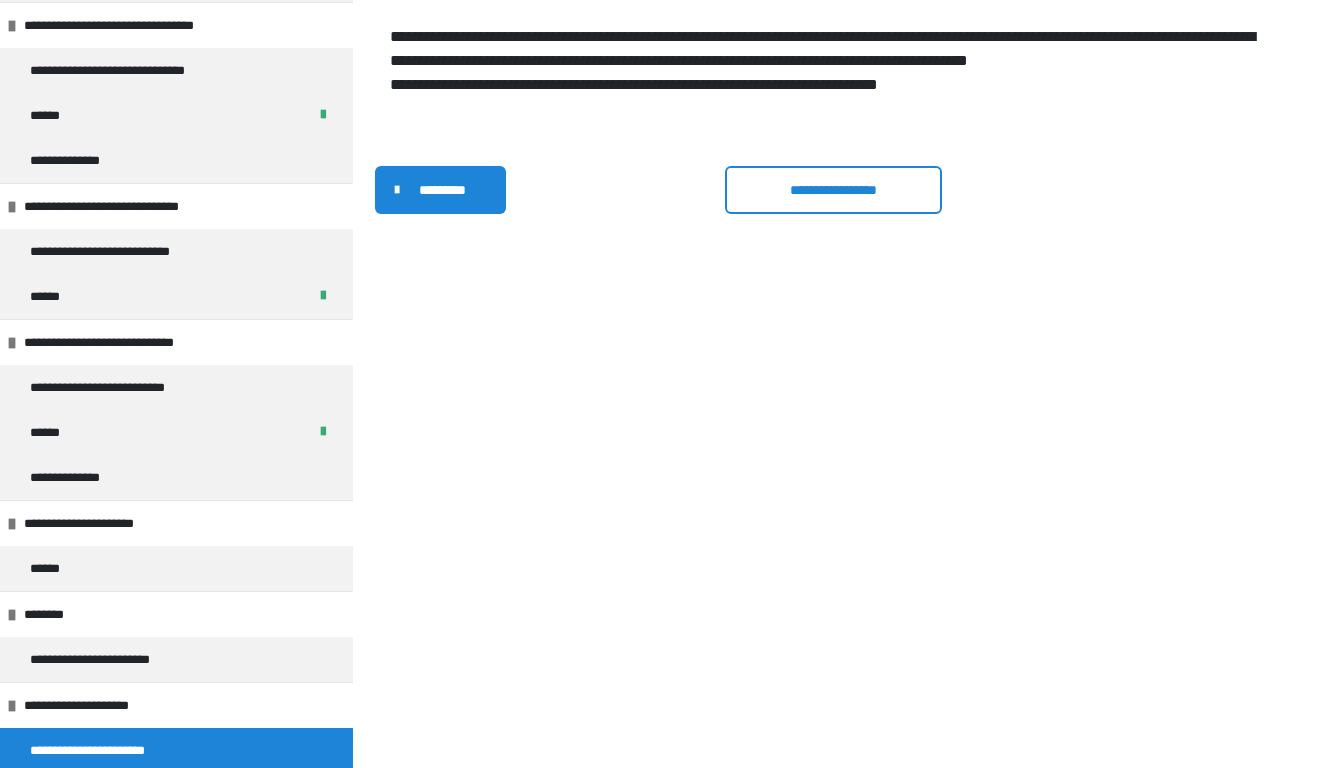 click on "**********" at bounding box center (833, 190) 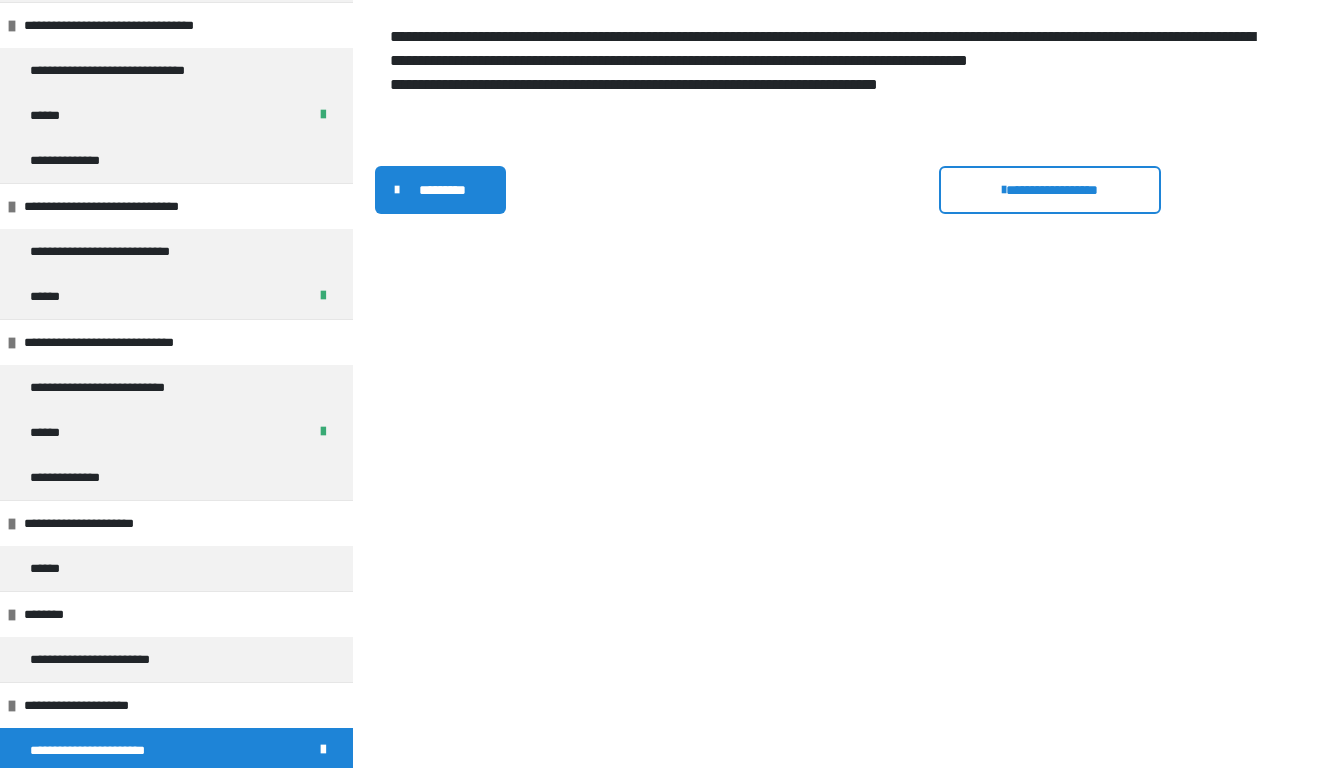 scroll, scrollTop: 161, scrollLeft: 0, axis: vertical 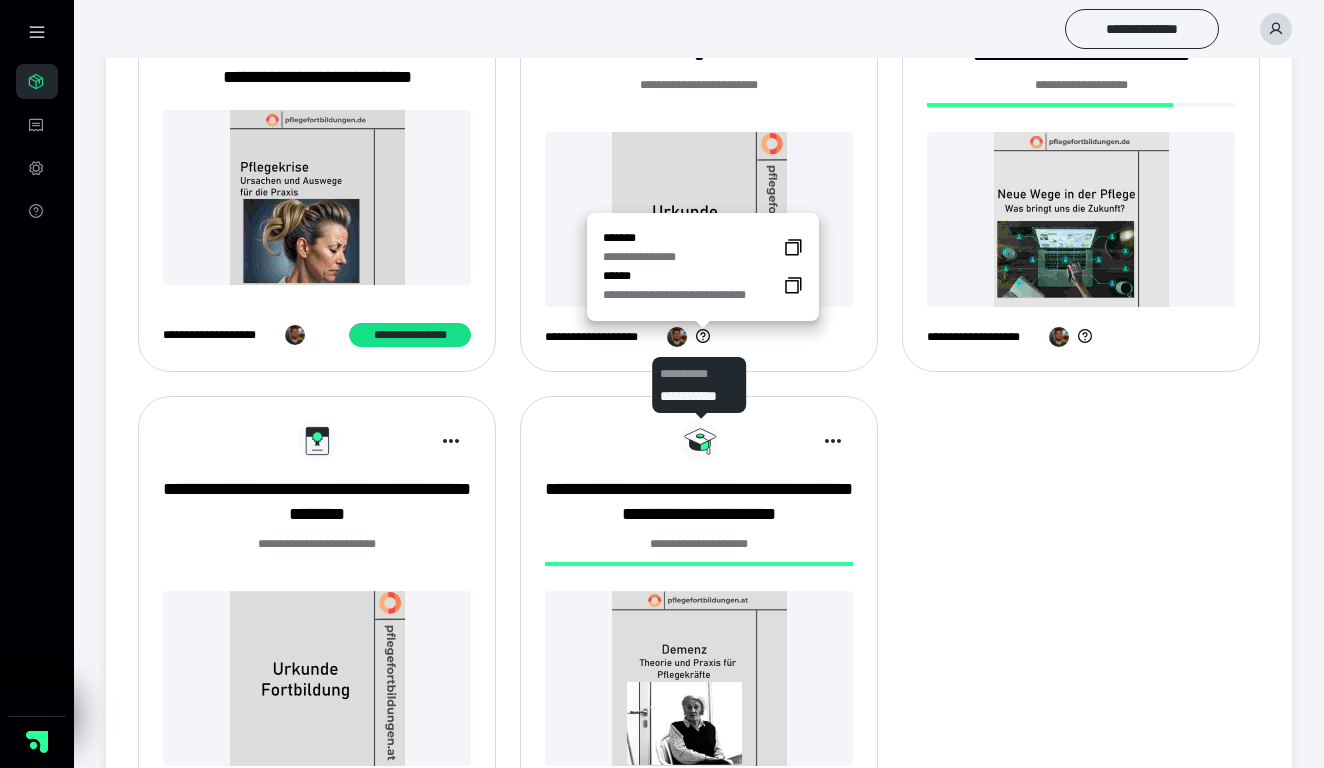 click on "**********" at bounding box center (689, 295) 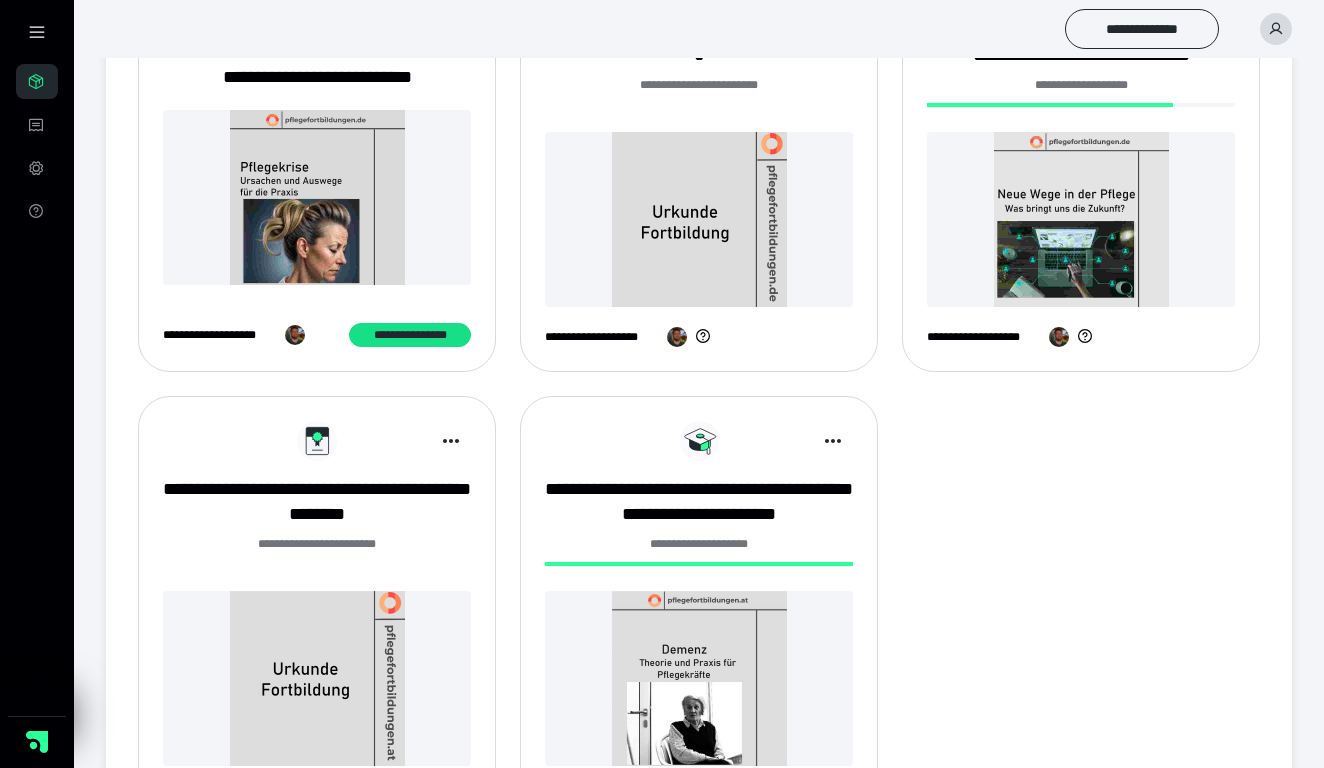 click at bounding box center (699, 219) 